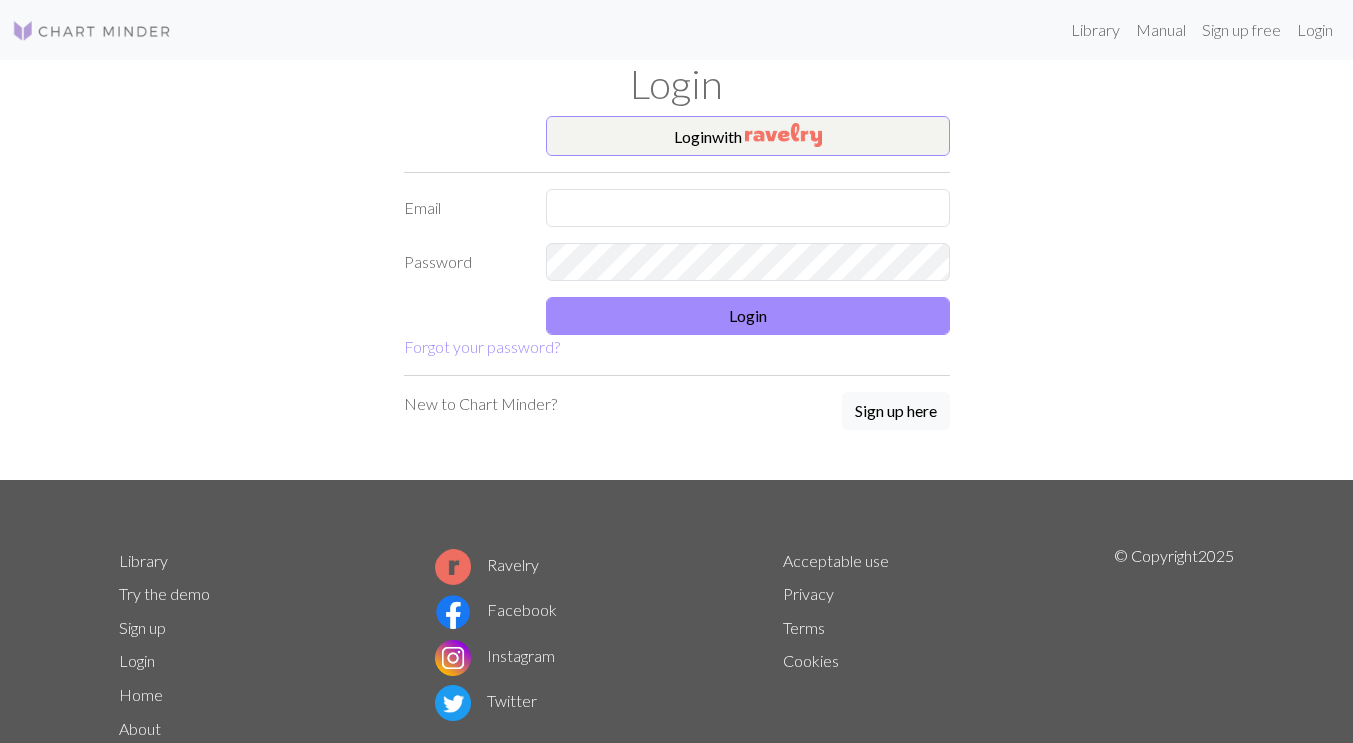 scroll, scrollTop: 0, scrollLeft: 0, axis: both 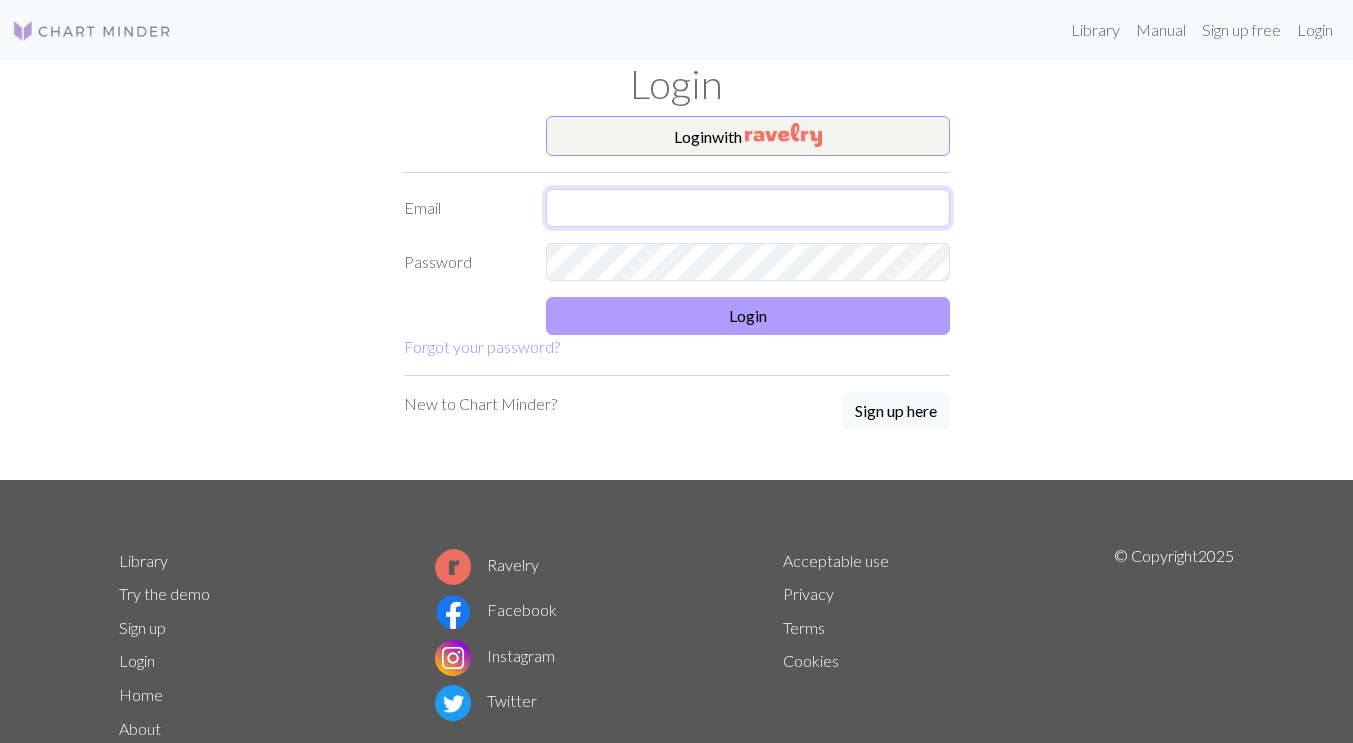 type on "[EMAIL]" 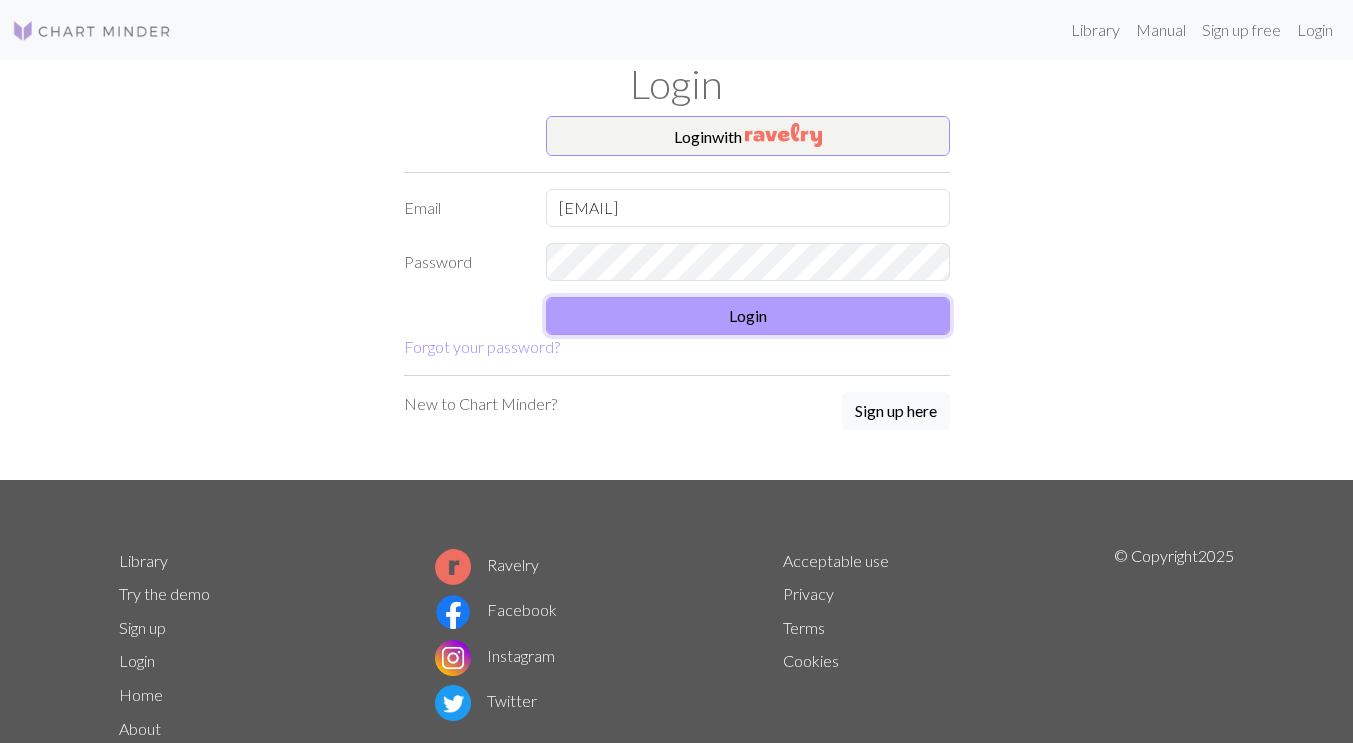 click on "Login" at bounding box center [748, 316] 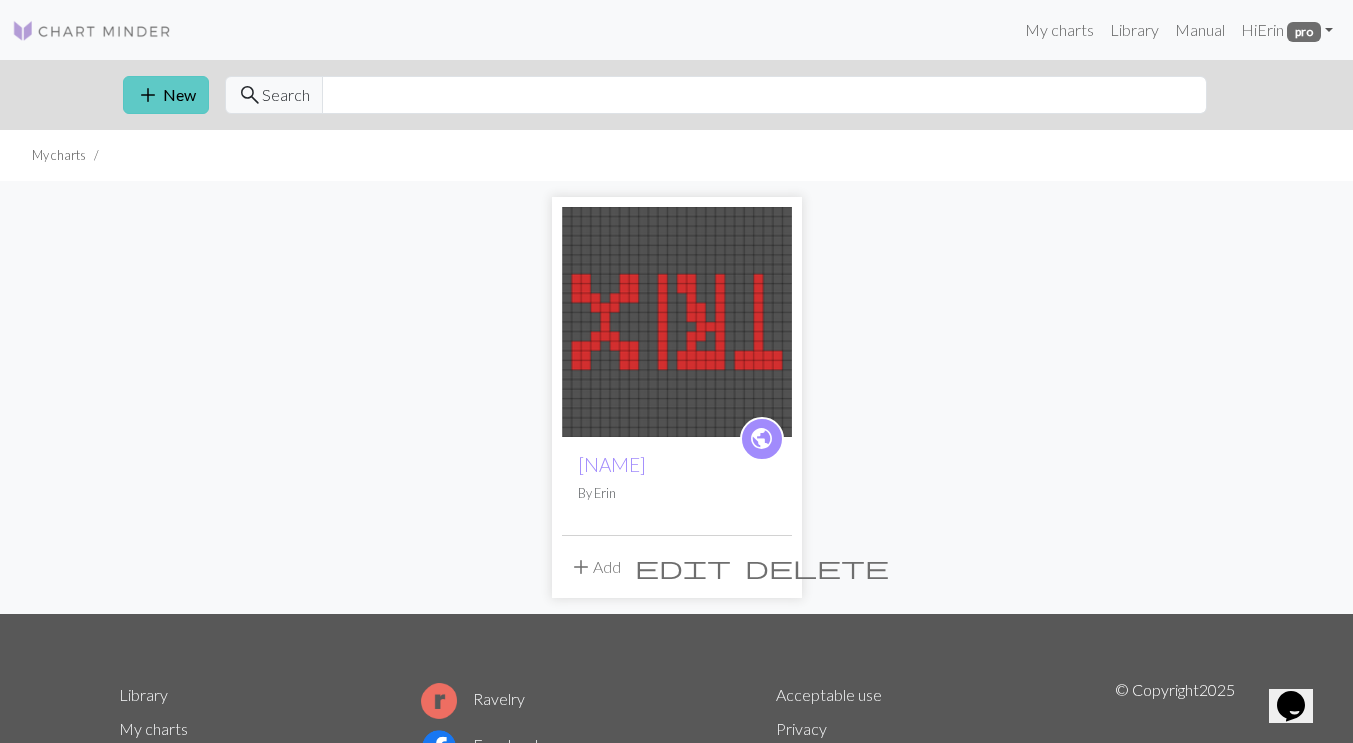 click on "add   New" at bounding box center [166, 95] 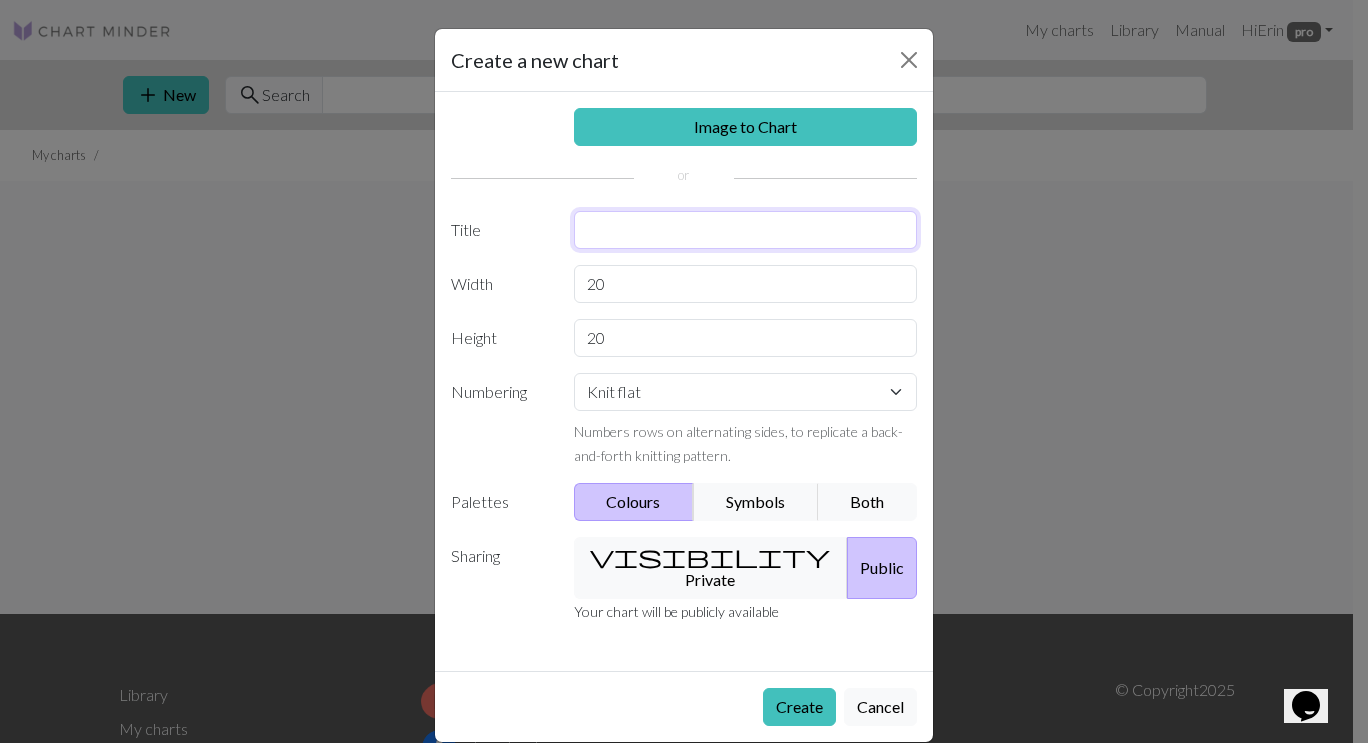 click at bounding box center (746, 230) 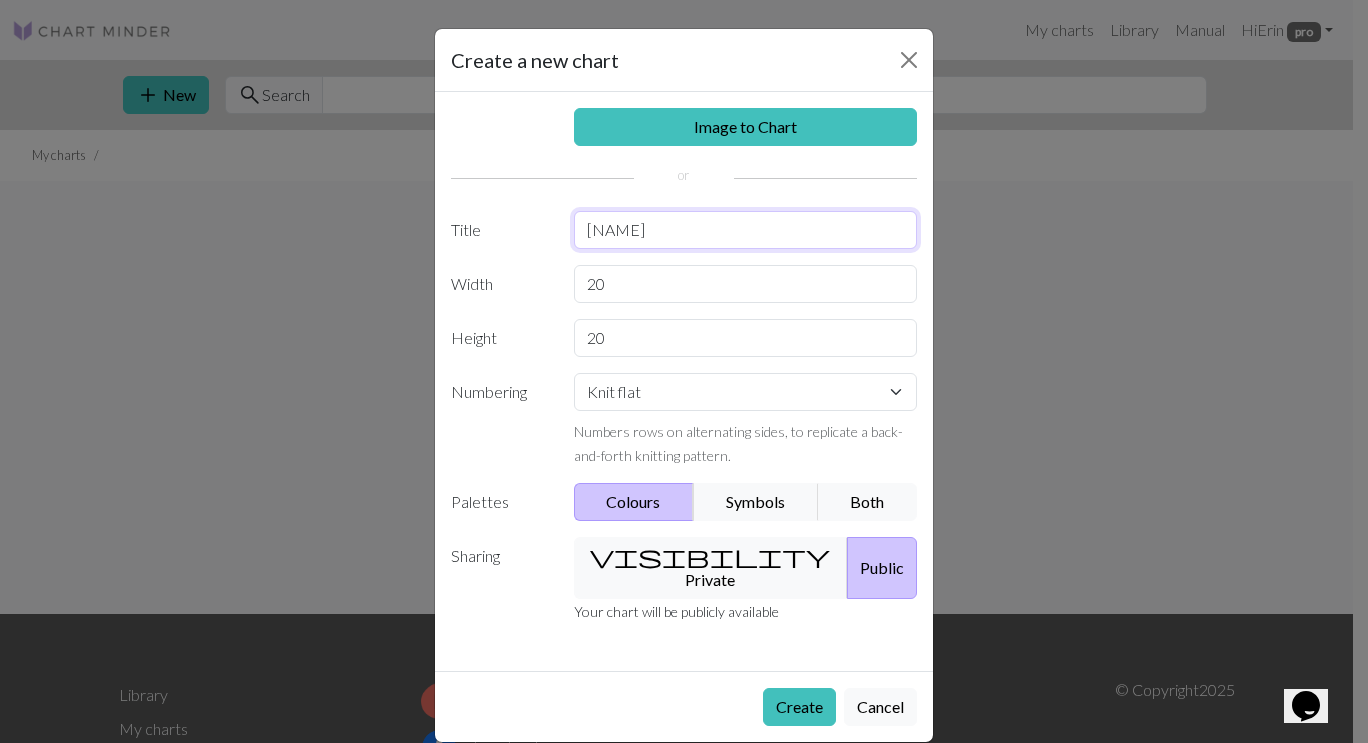 type on "[NAME]" 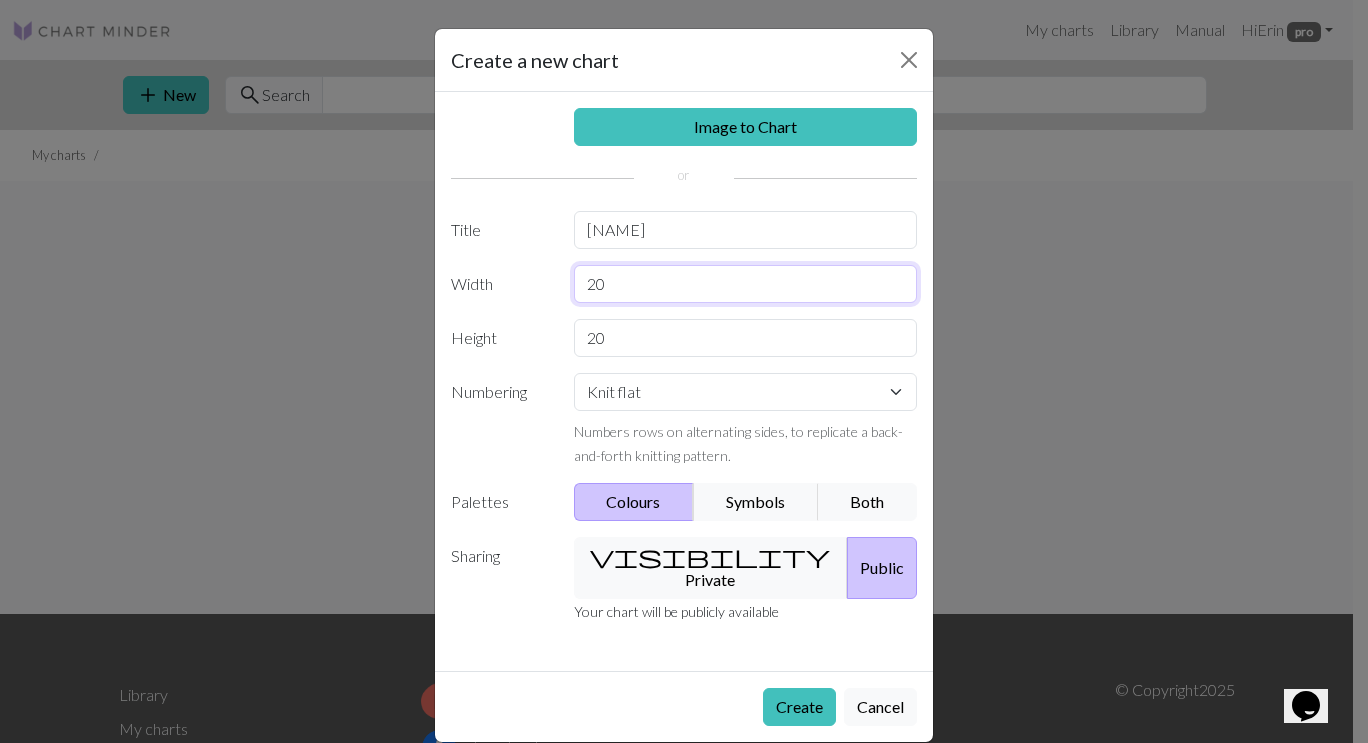 click on "20" at bounding box center (746, 284) 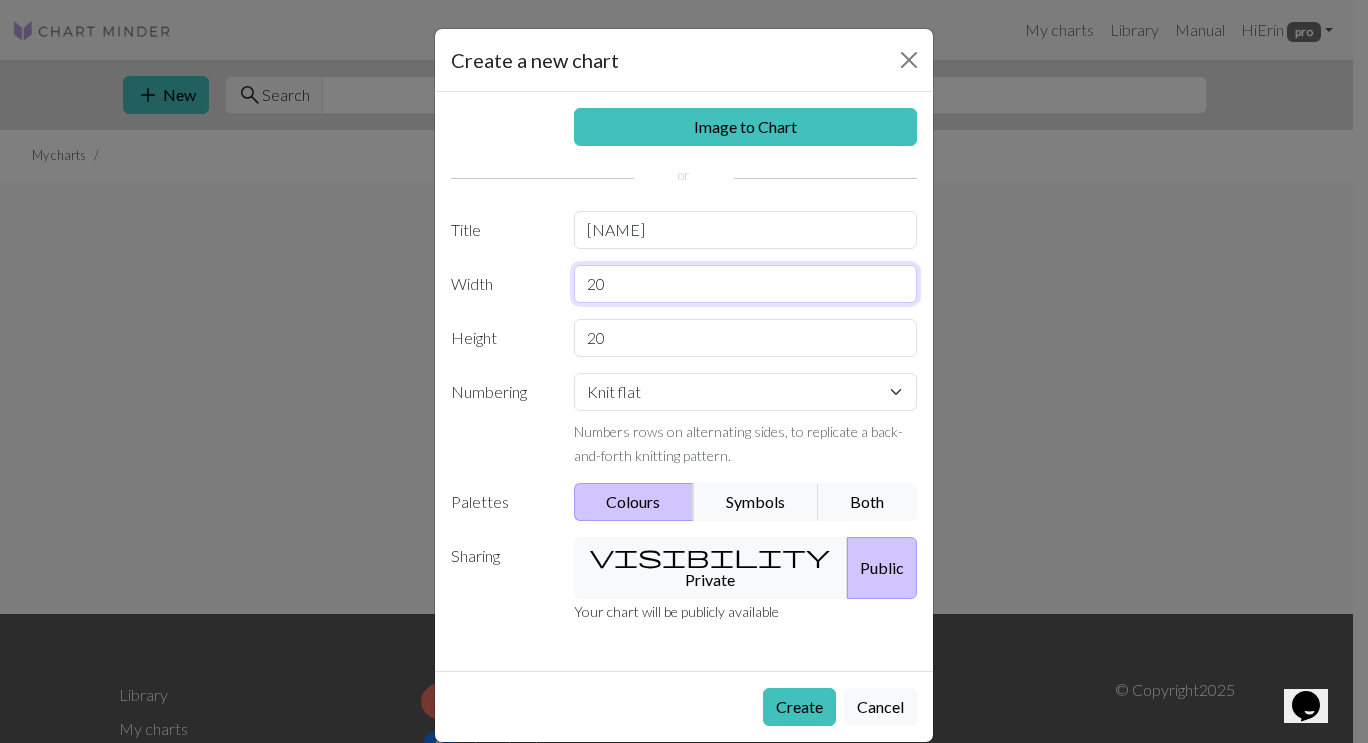 type on "2" 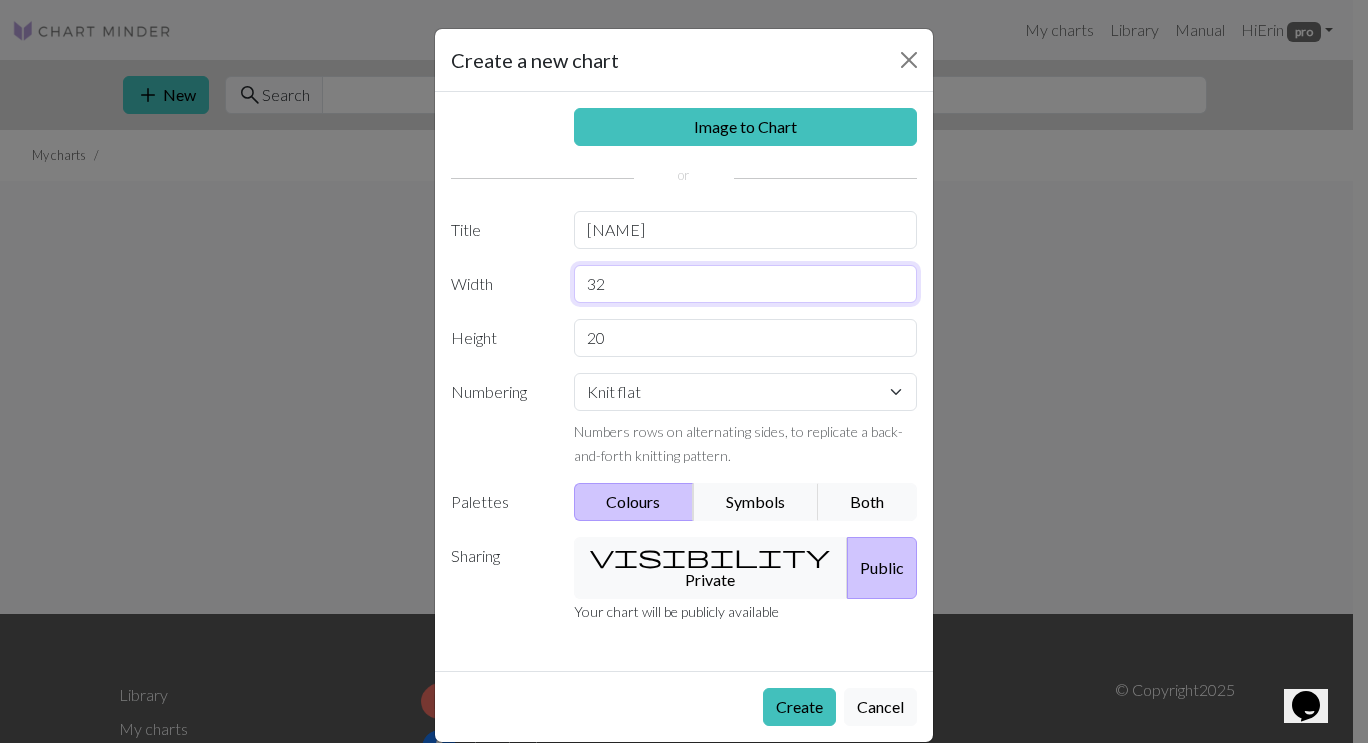 type on "32" 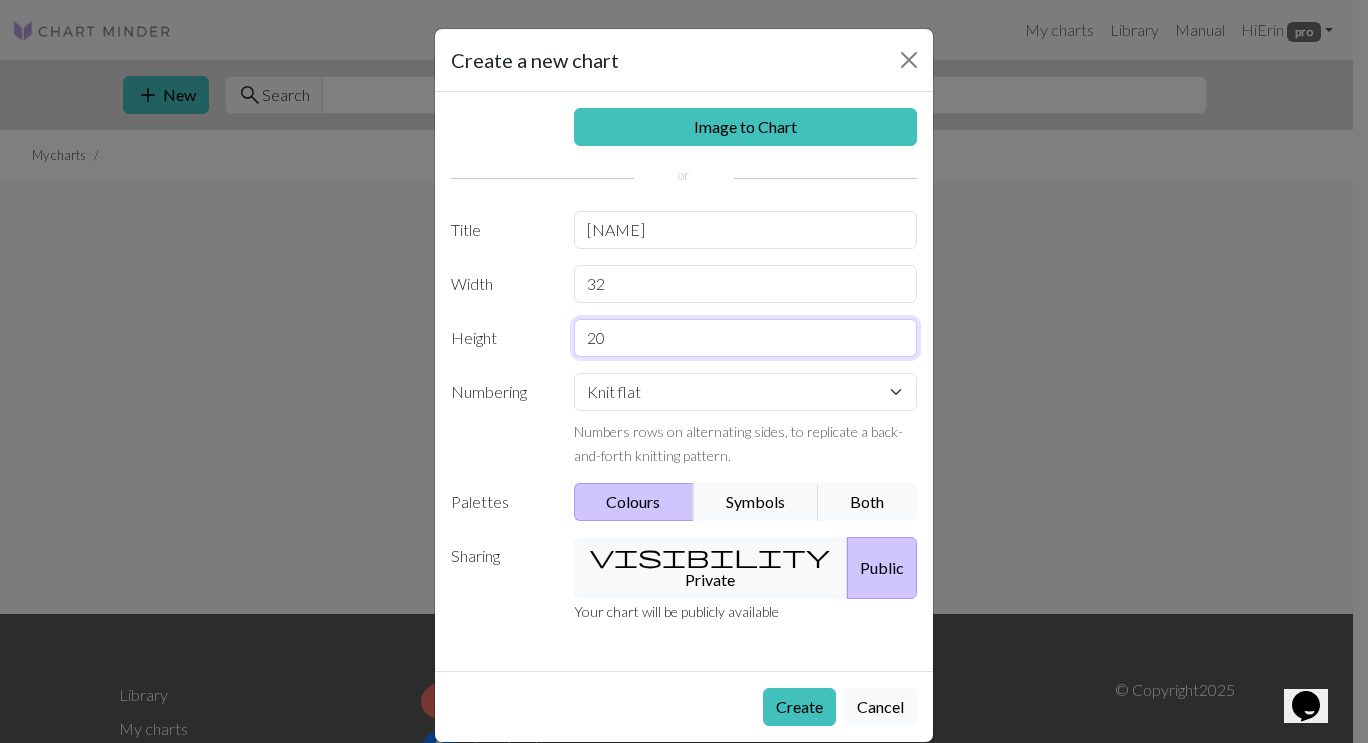 click on "20" at bounding box center (746, 338) 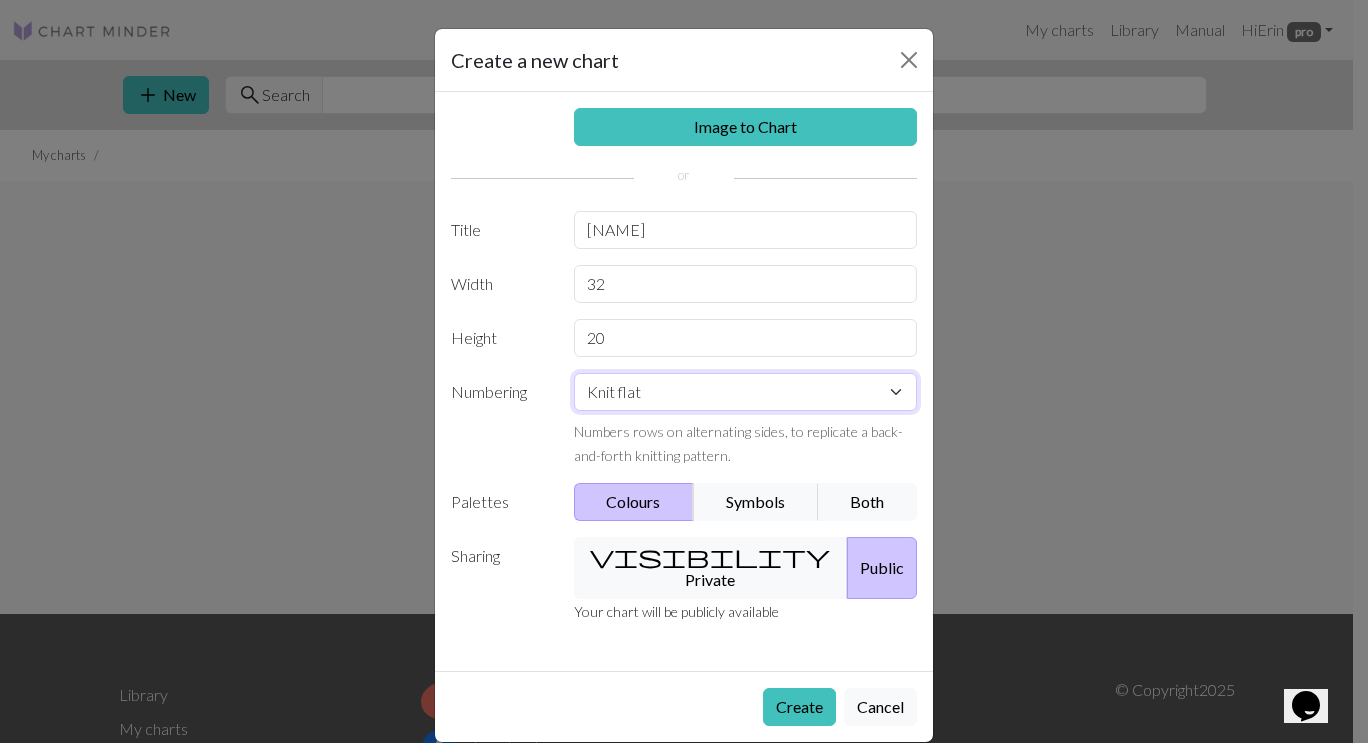 click on "Knit flat Knit in the round Lace knitting Cross stitch" at bounding box center (746, 392) 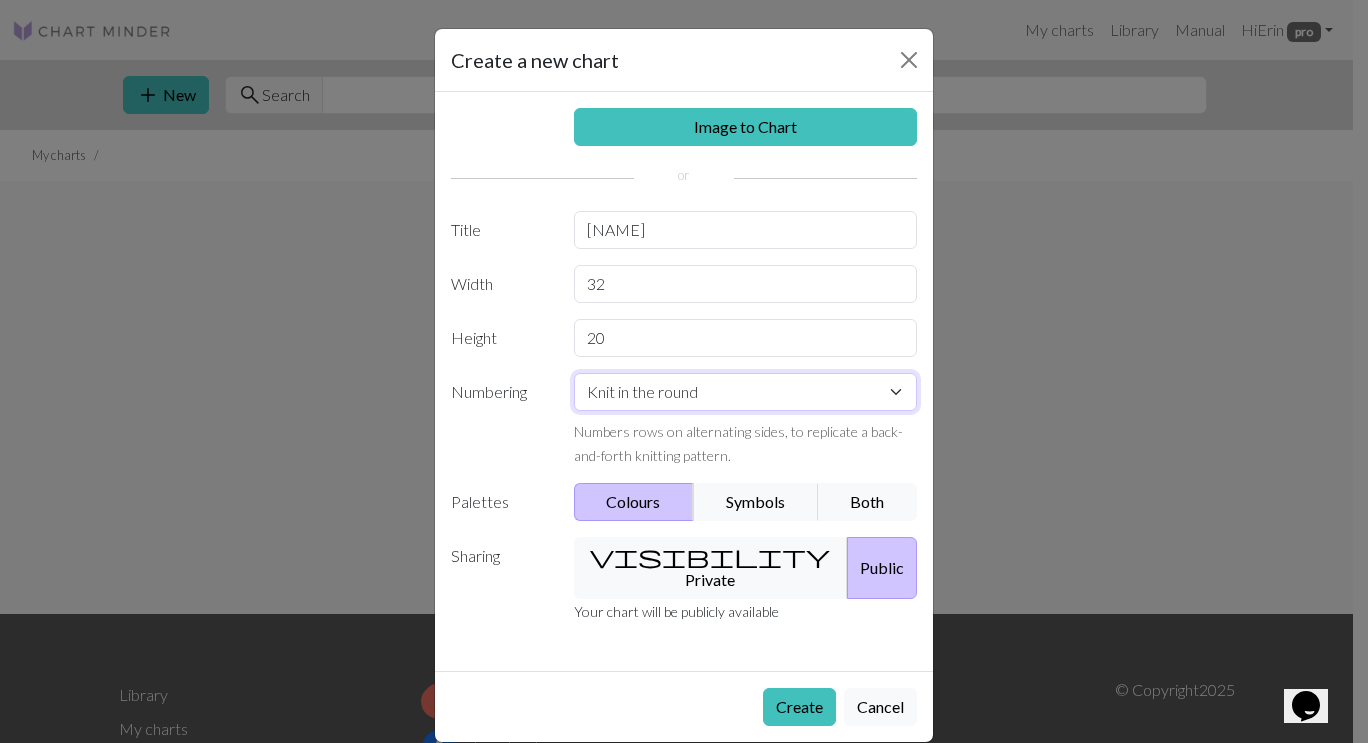 click on "Knit flat Knit in the round Lace knitting Cross stitch" at bounding box center [746, 392] 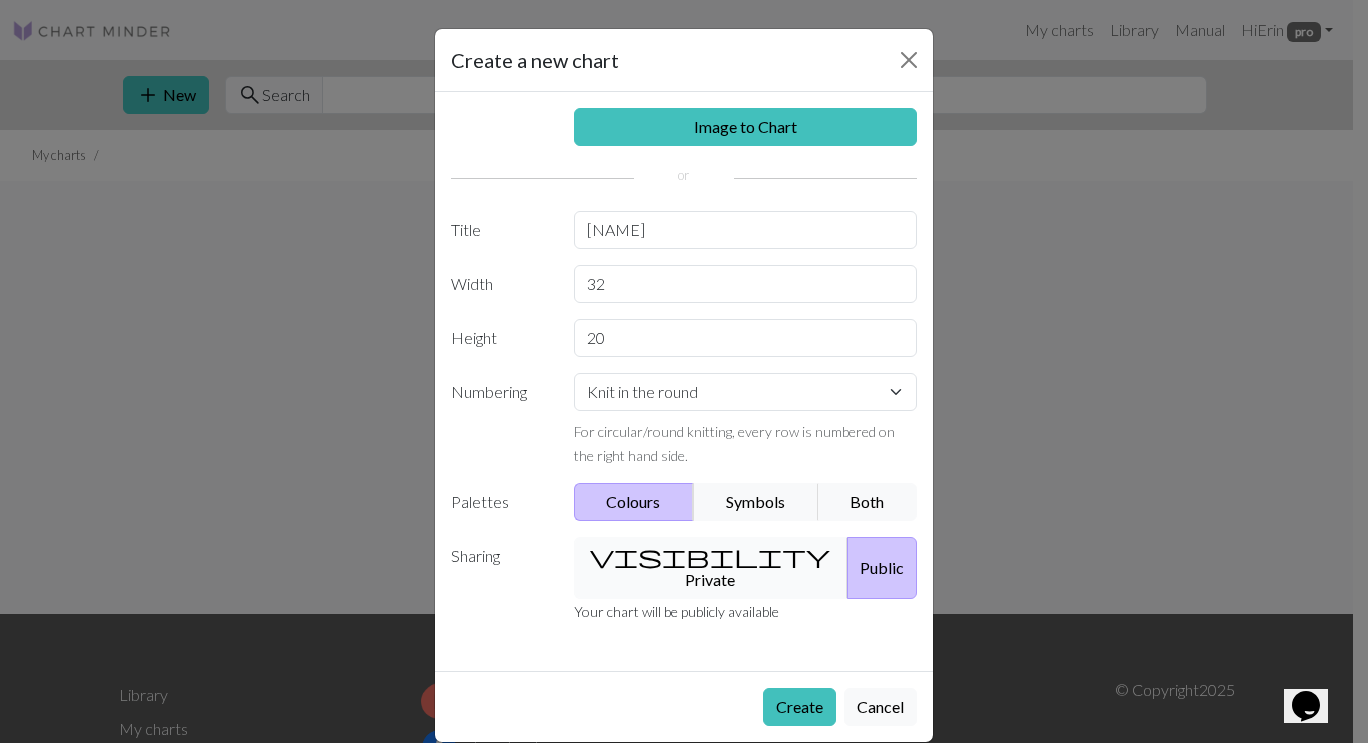 click on "visibility  Private" at bounding box center [711, 568] 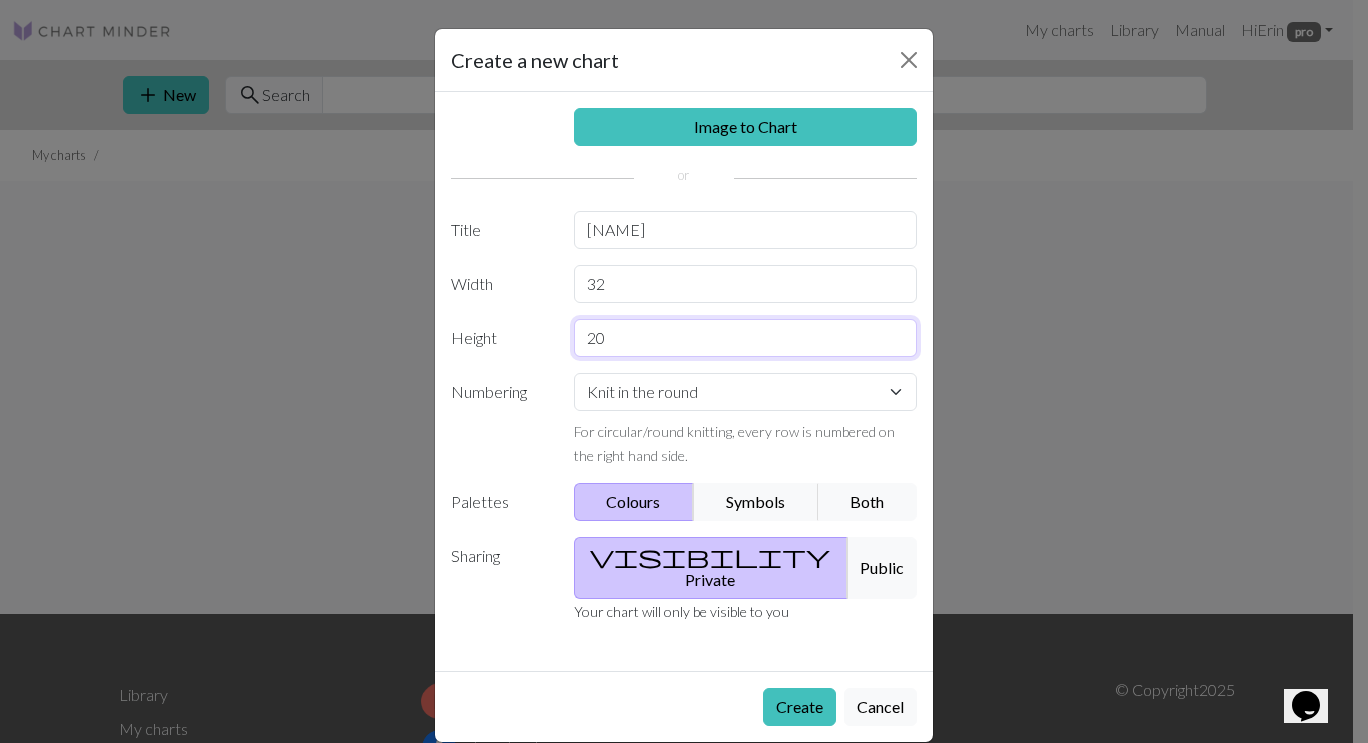 click on "20" at bounding box center (746, 338) 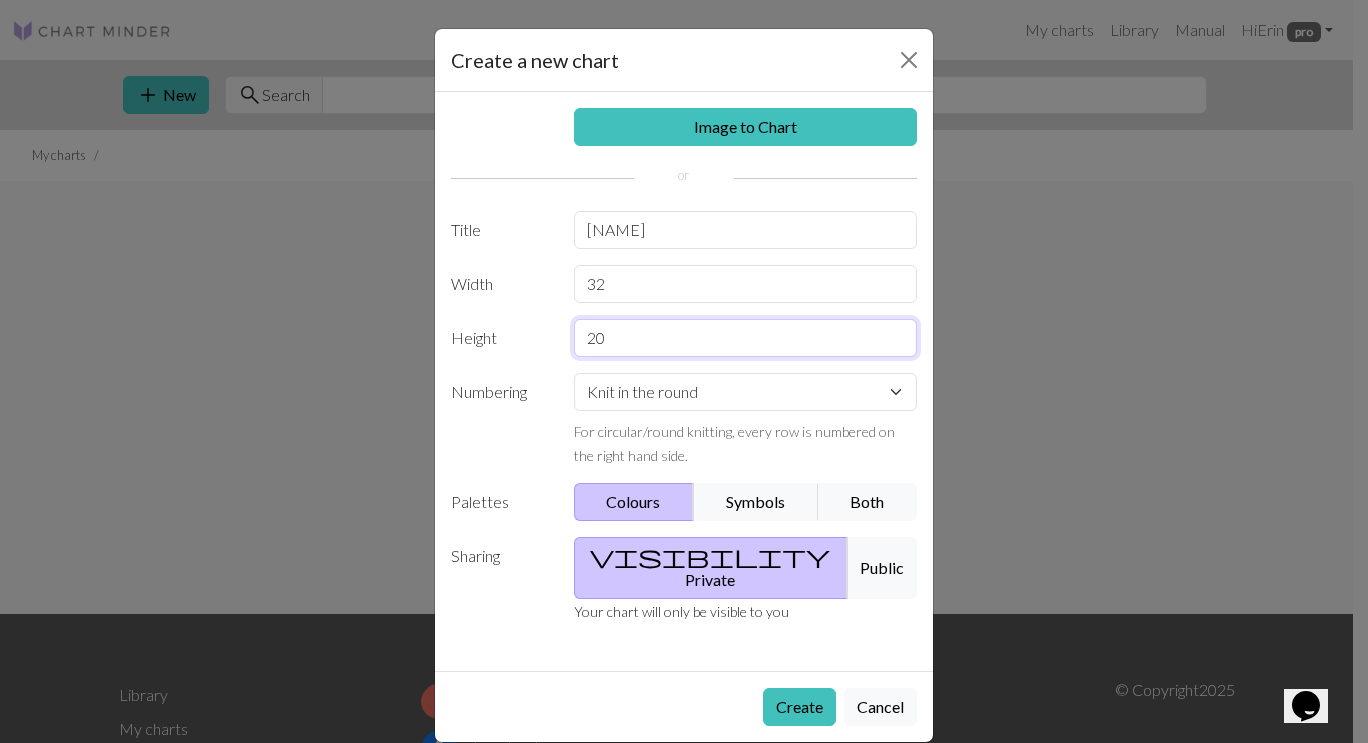 type on "2" 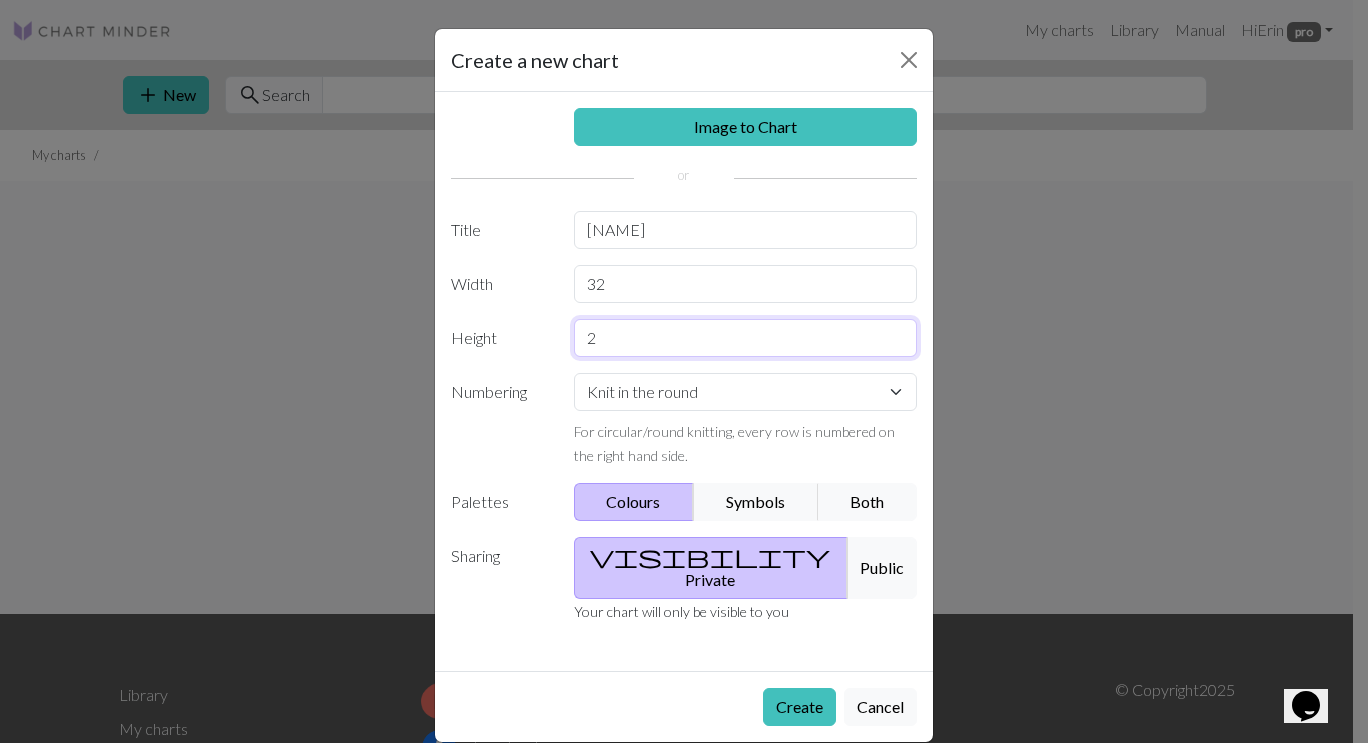 type on "20" 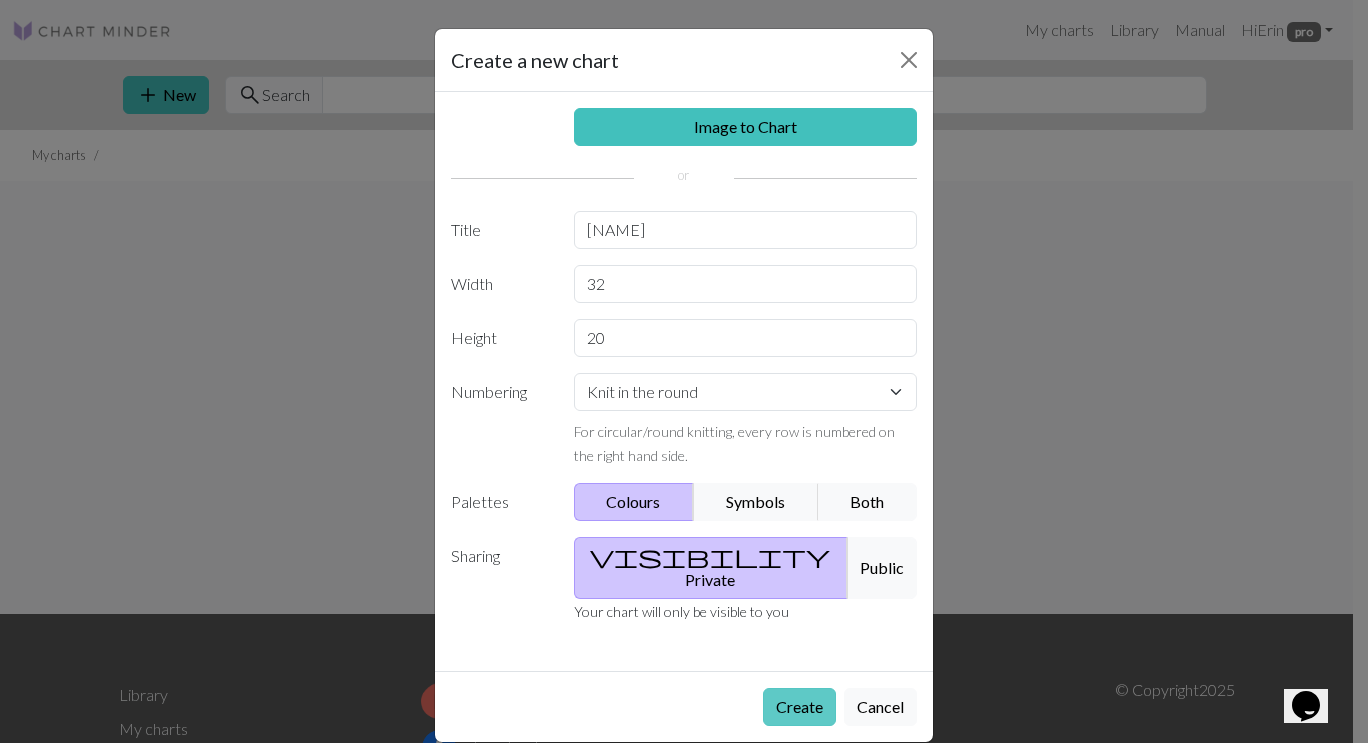 click on "Create" at bounding box center [799, 707] 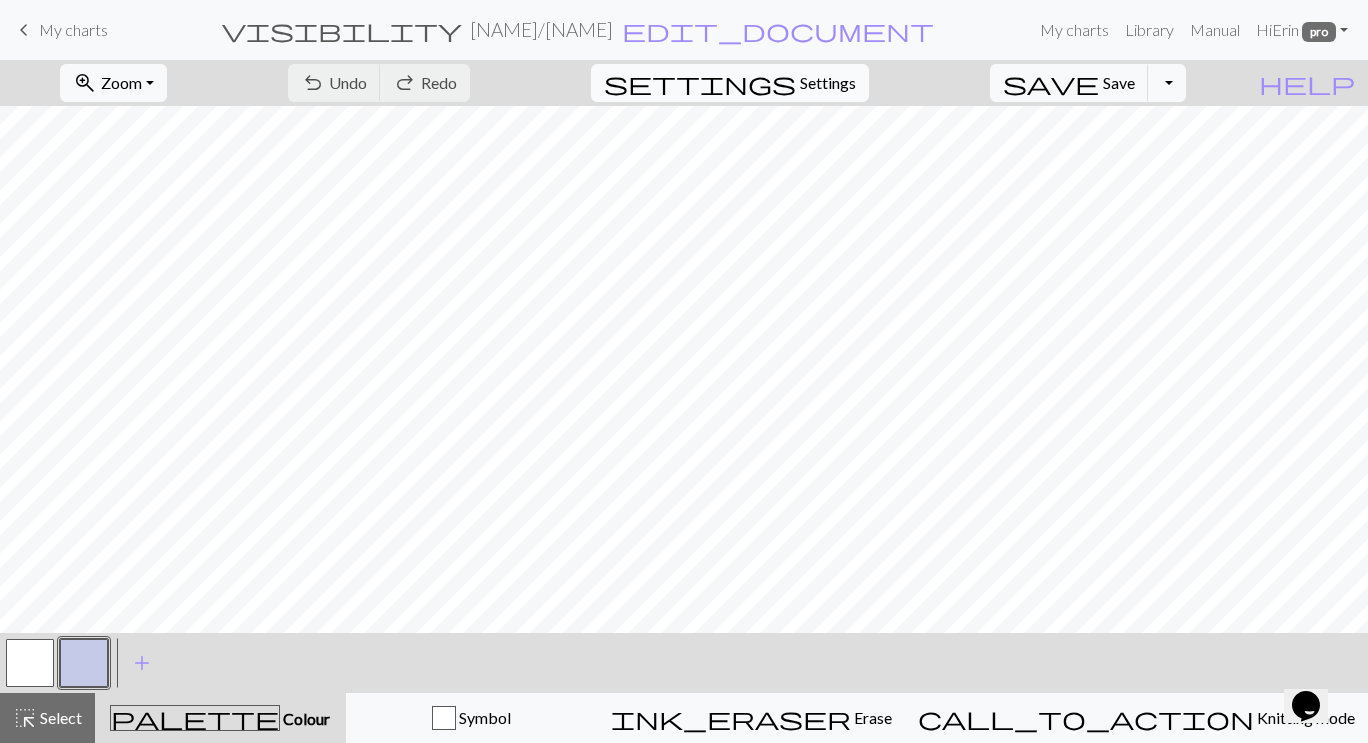 click on "Settings" at bounding box center (828, 83) 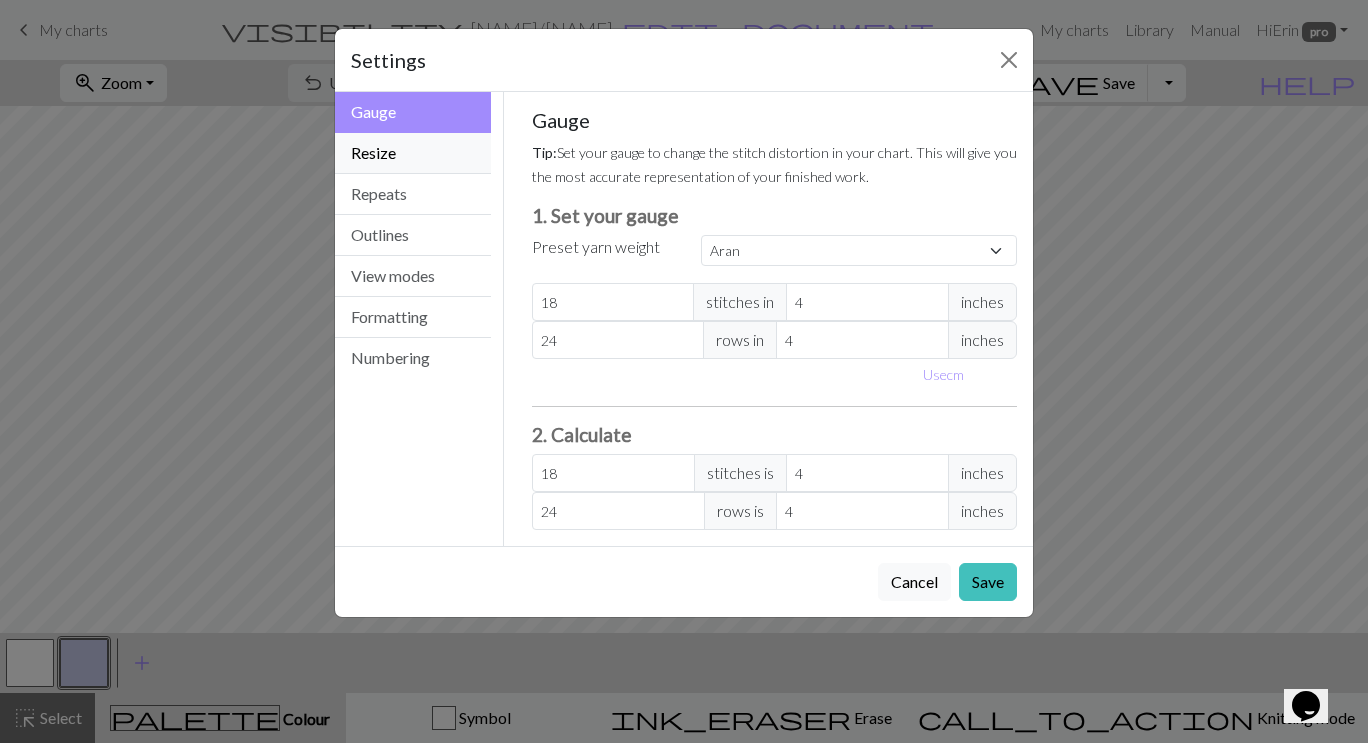 click on "Resize" at bounding box center [413, 153] 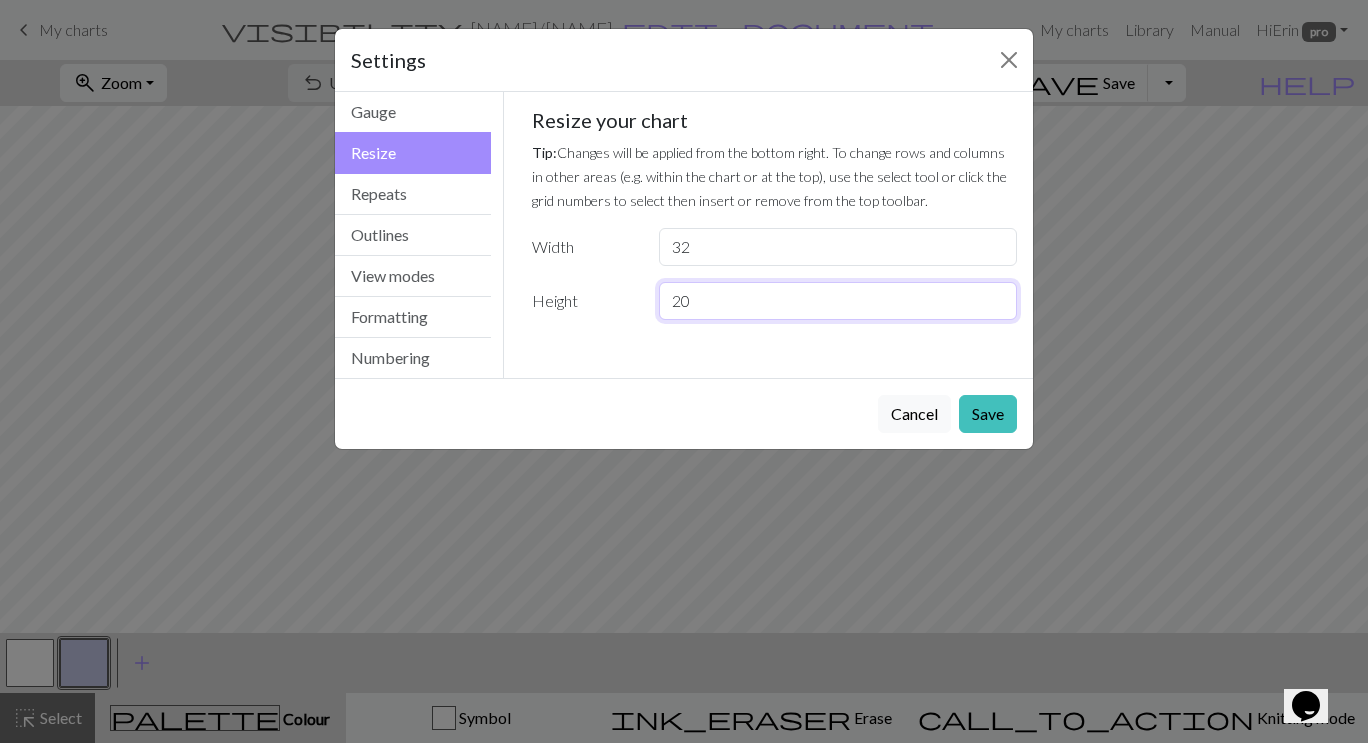 click on "20" at bounding box center [838, 301] 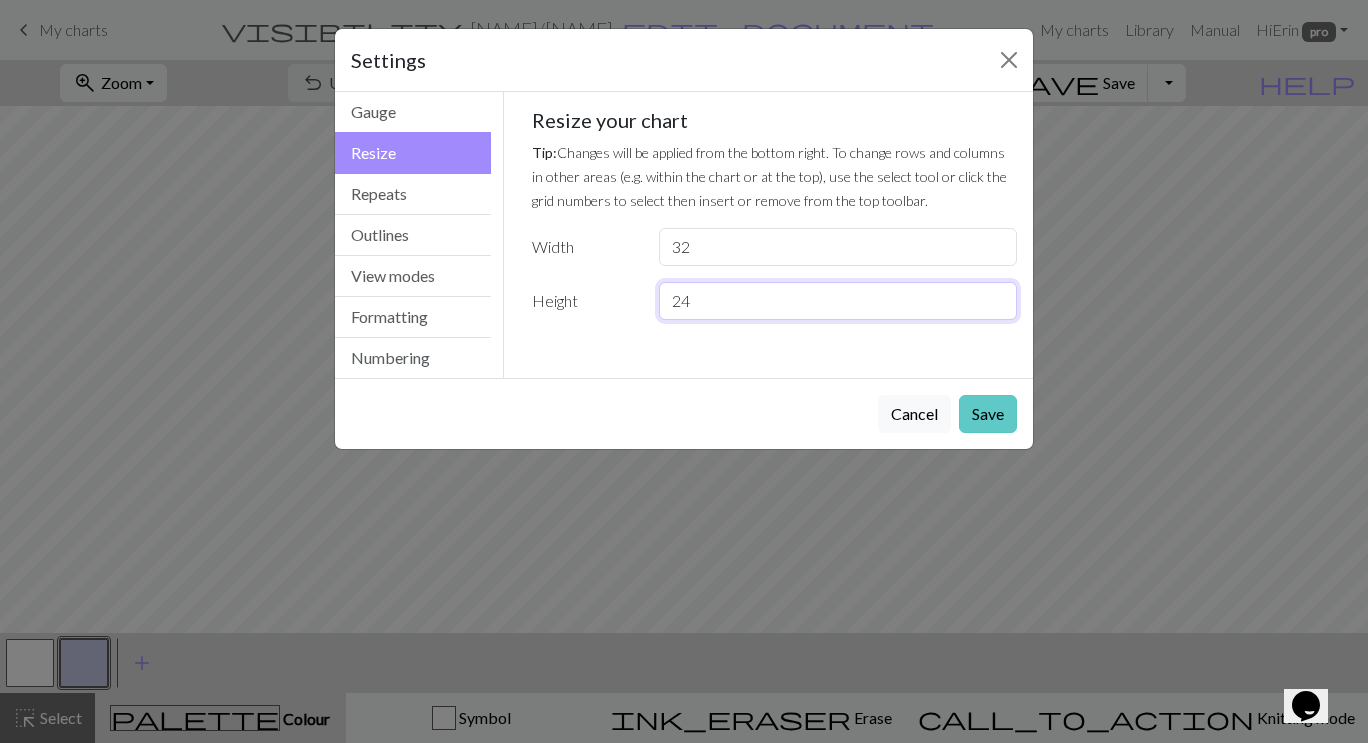type on "24" 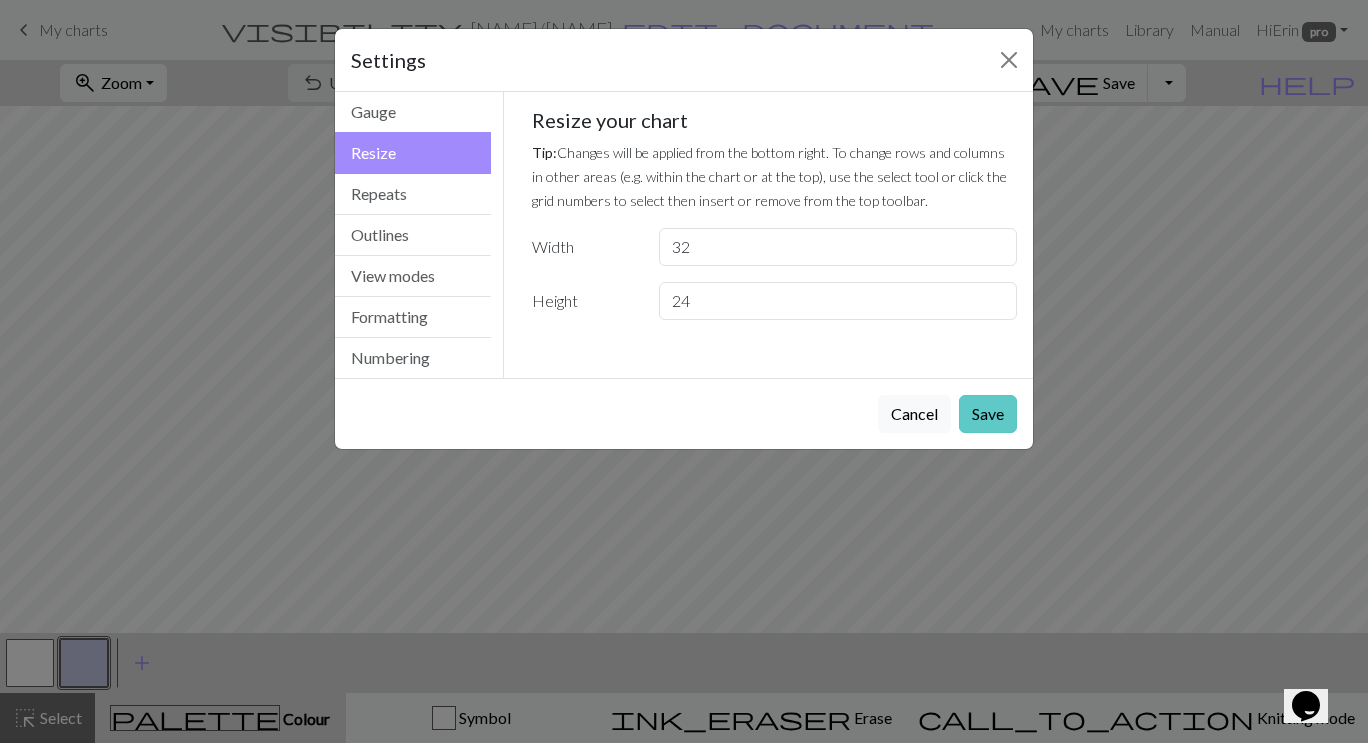 click on "Save" at bounding box center (988, 414) 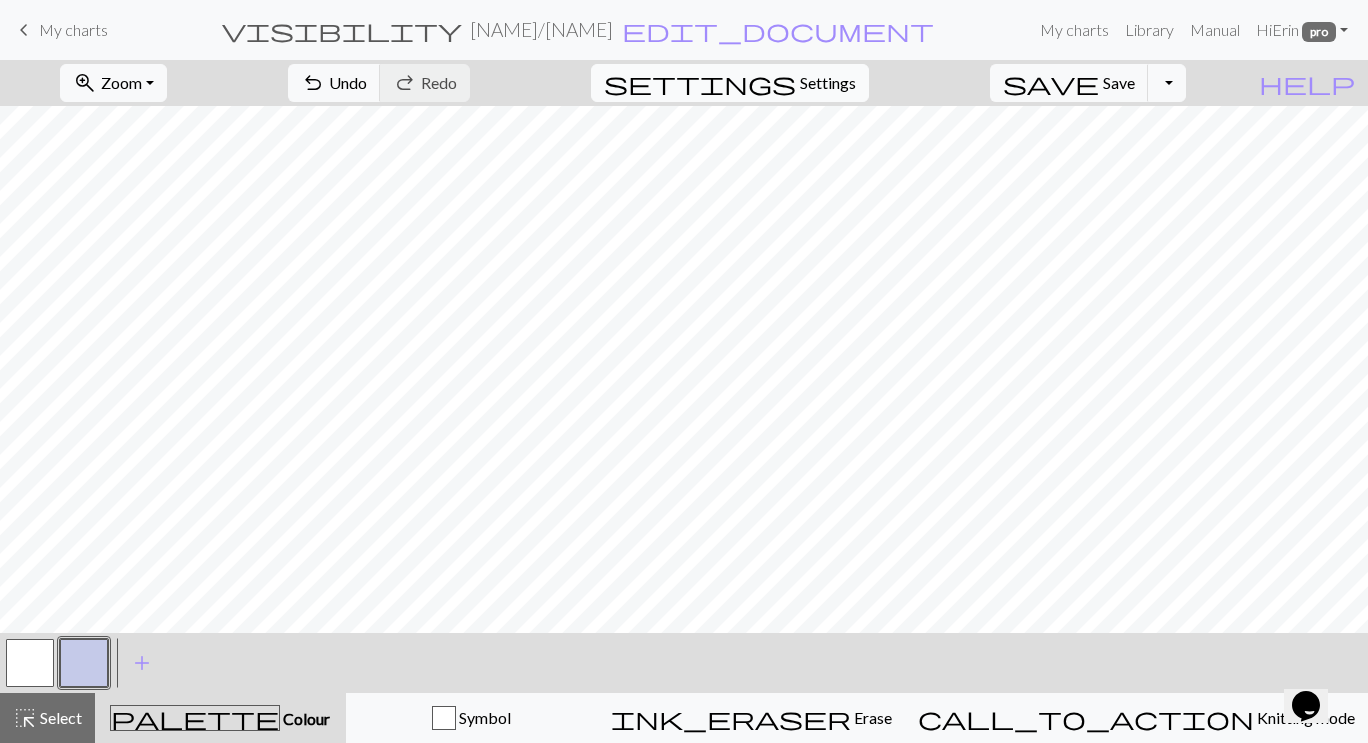 click on "Settings" at bounding box center [828, 83] 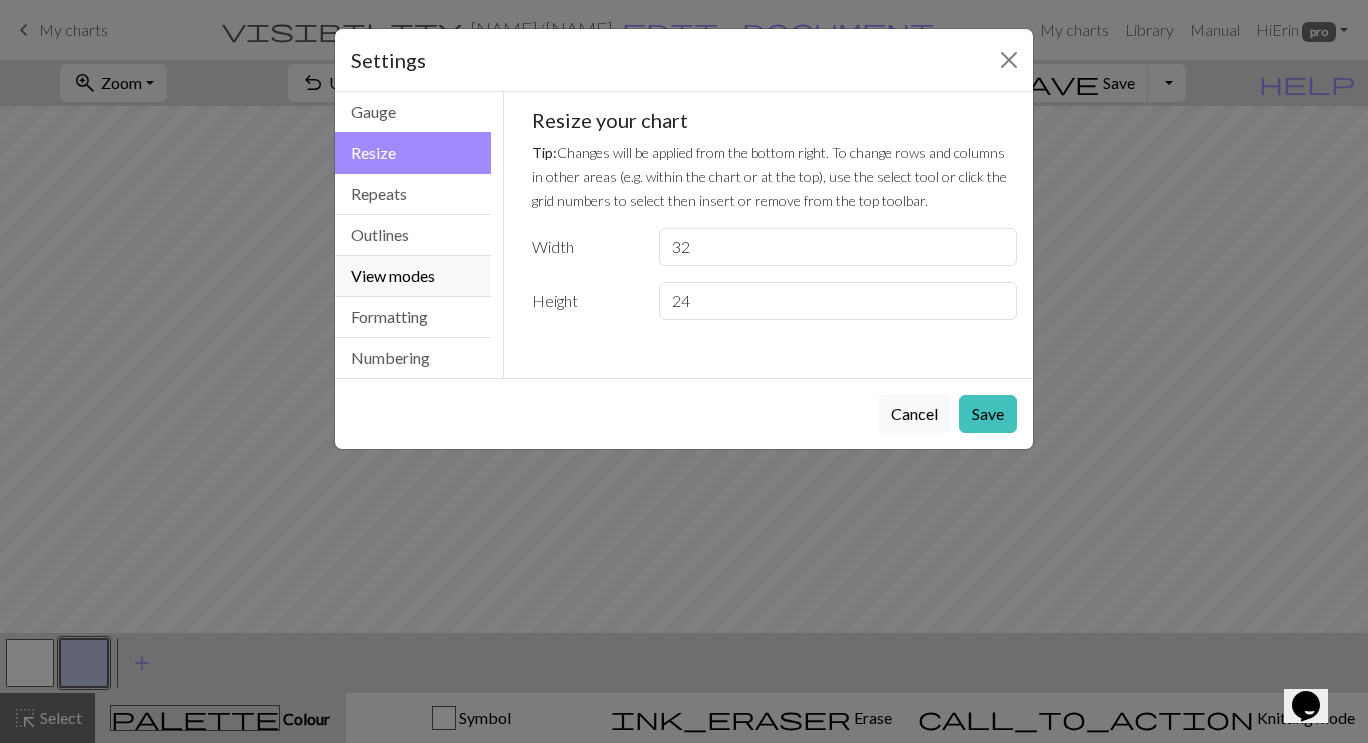 click on "View modes" at bounding box center (413, 276) 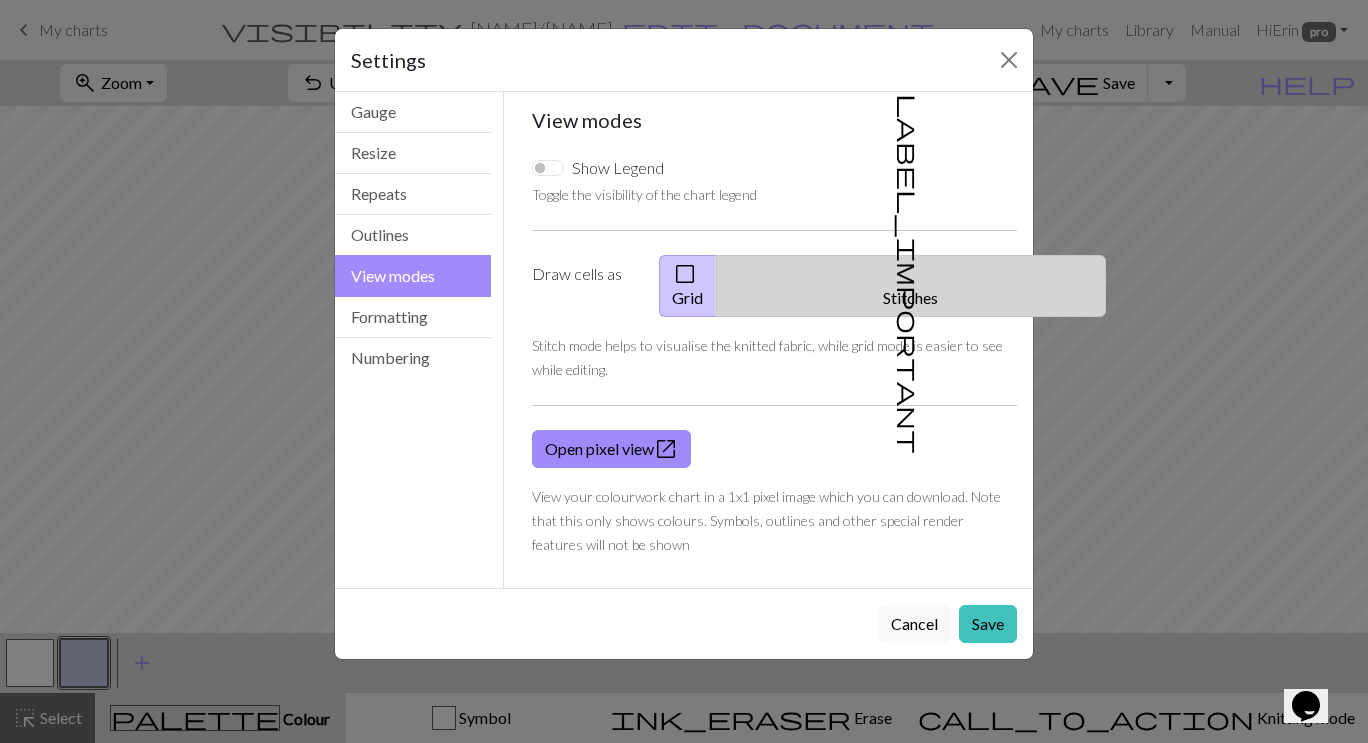 click on "label_important" at bounding box center (909, 274) 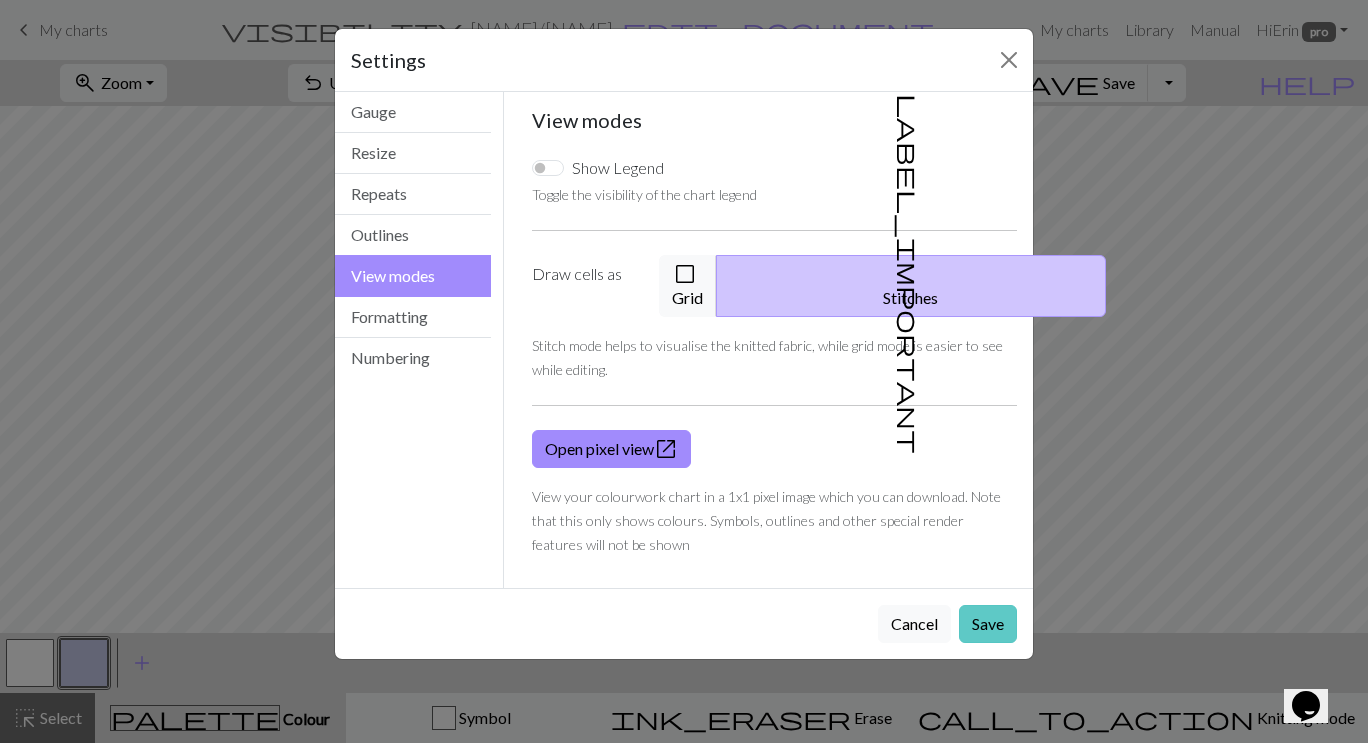 click on "Save" at bounding box center (988, 624) 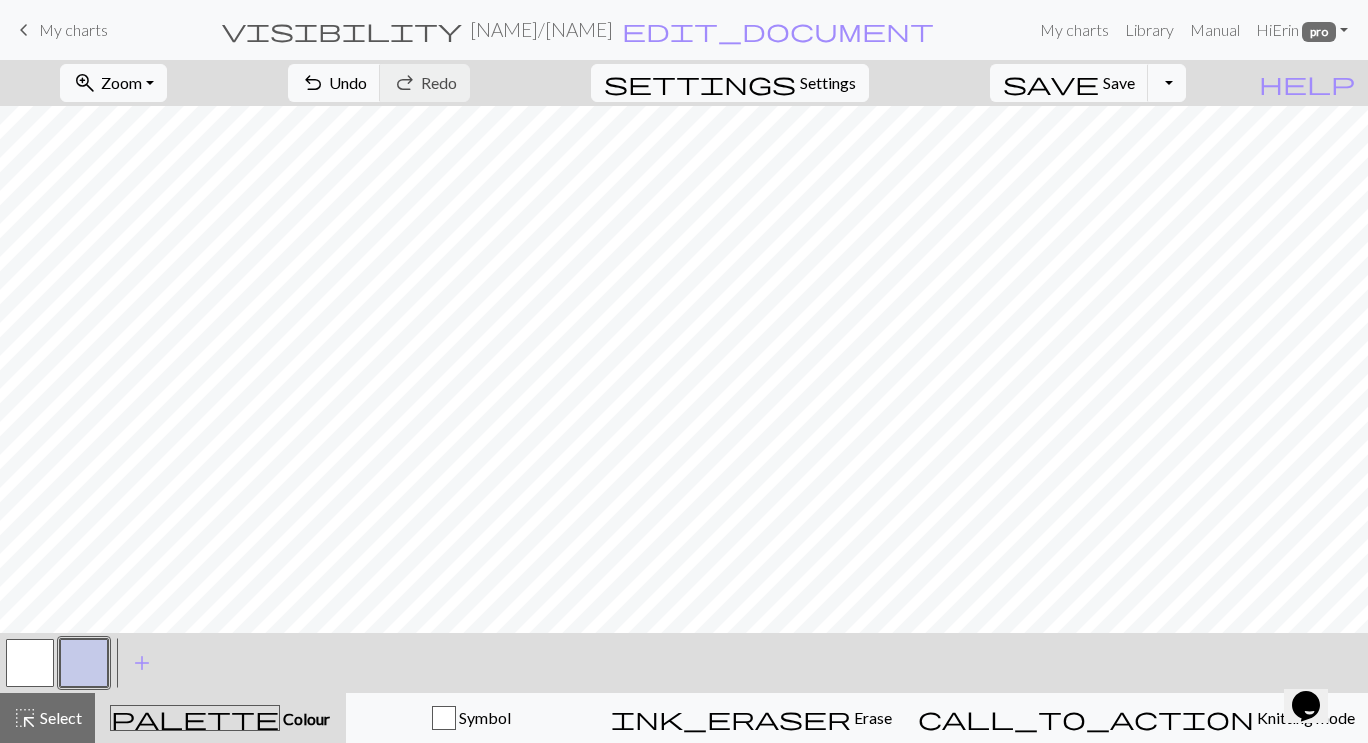 click at bounding box center (30, 663) 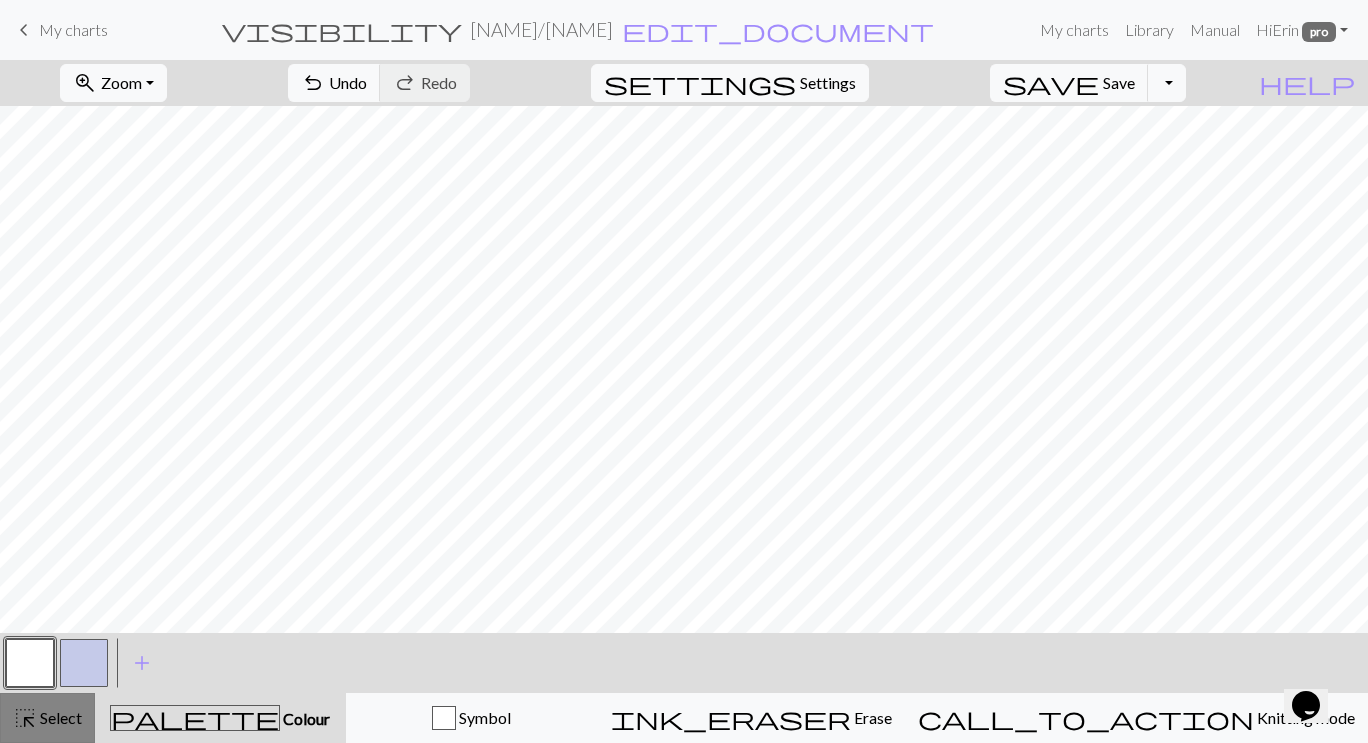 click on "highlight_alt" at bounding box center (25, 718) 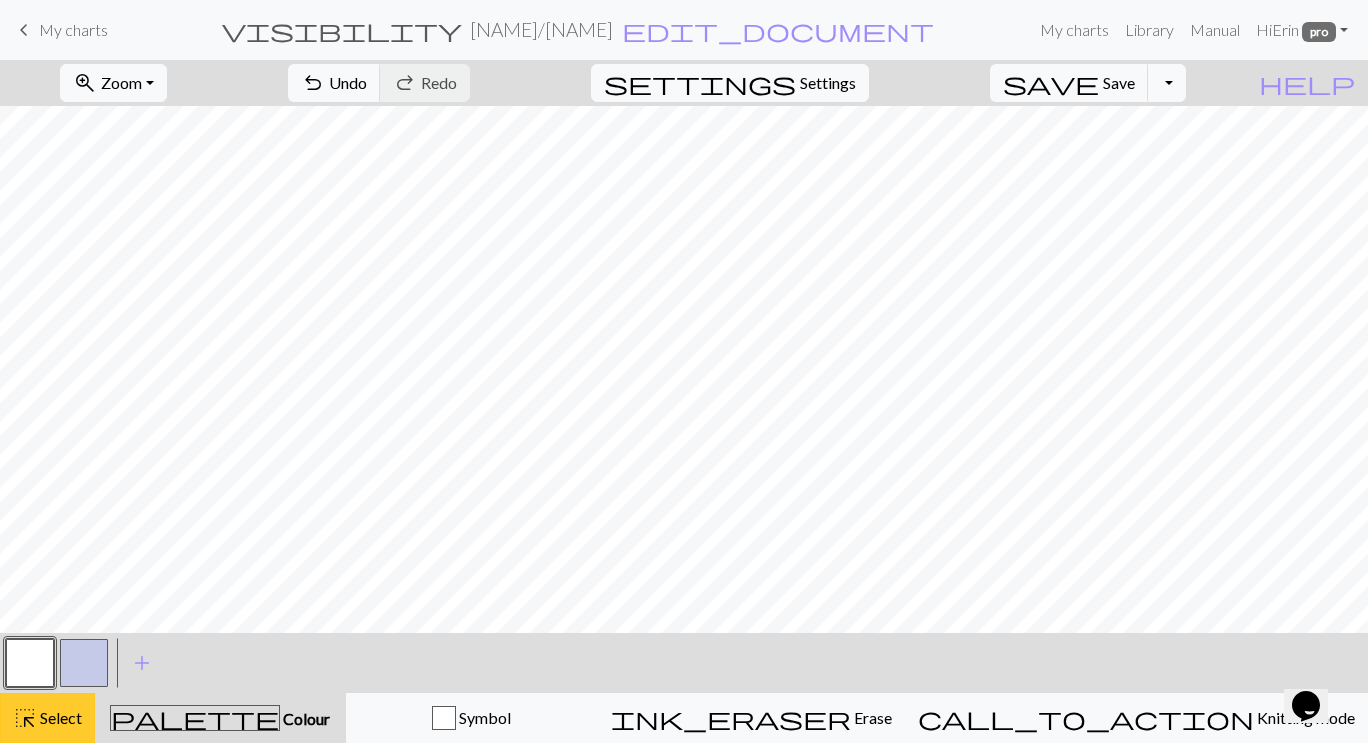 click on "highlight_alt" at bounding box center [25, 718] 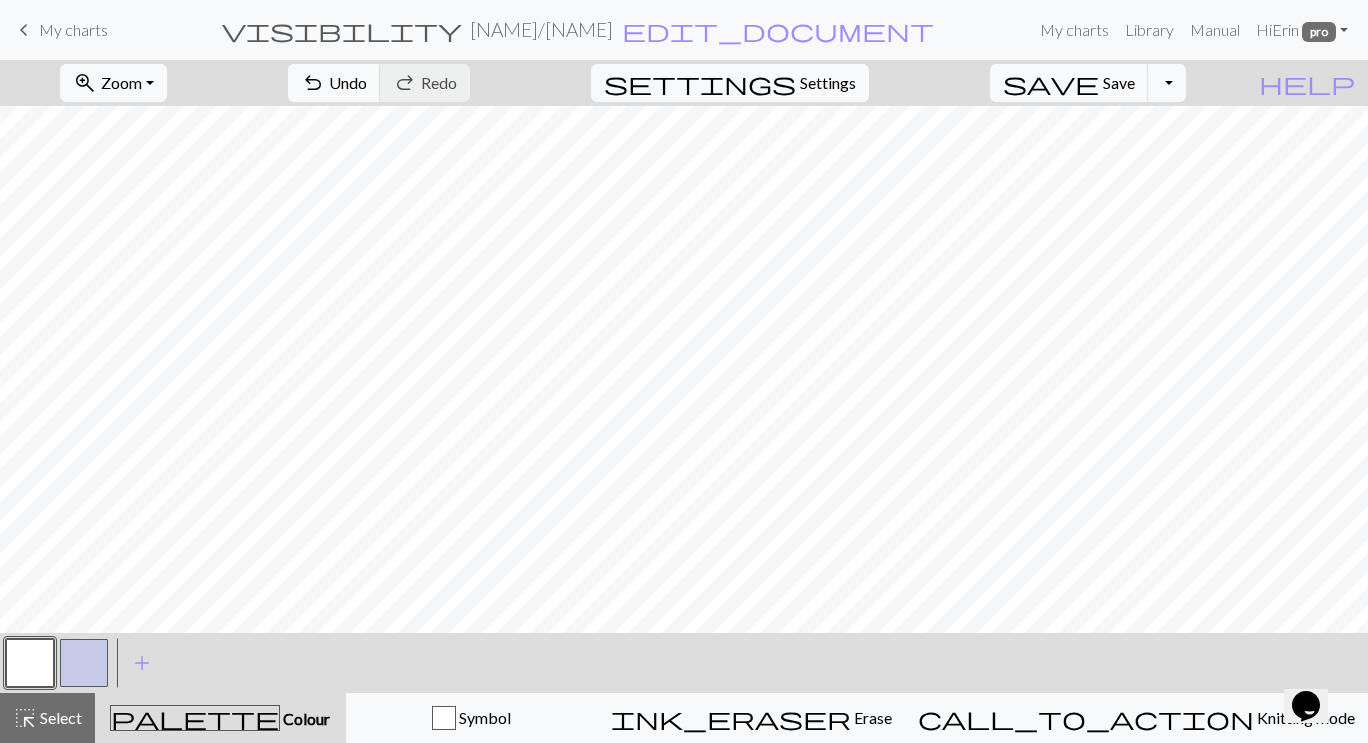 click at bounding box center (30, 663) 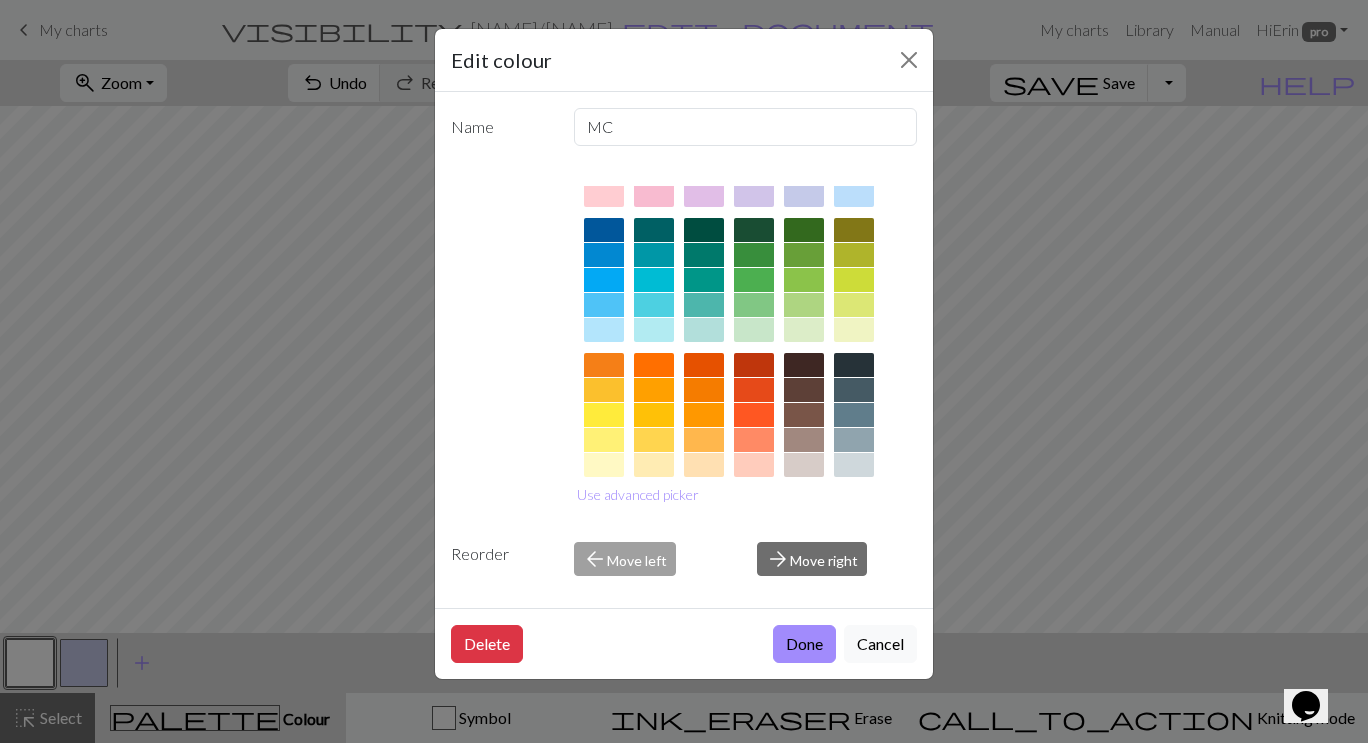 scroll, scrollTop: 120, scrollLeft: 0, axis: vertical 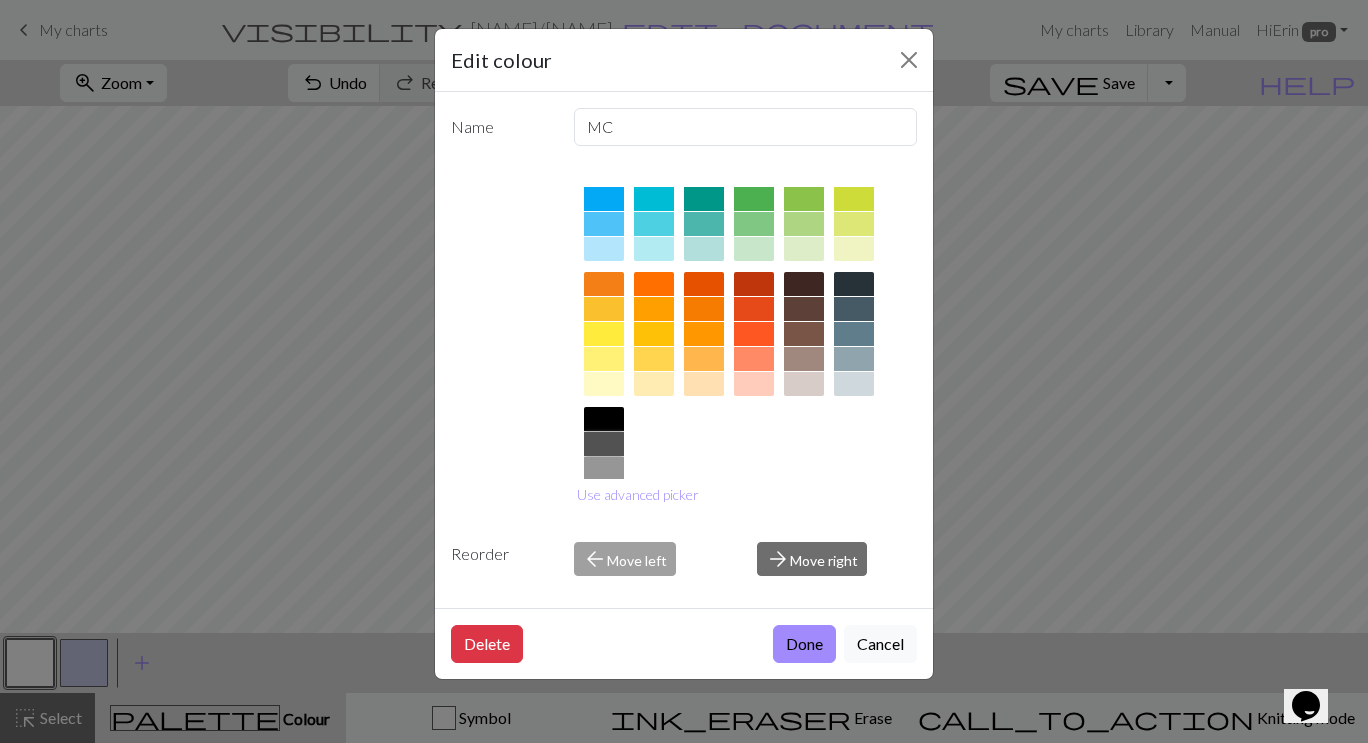 click at bounding box center [604, 444] 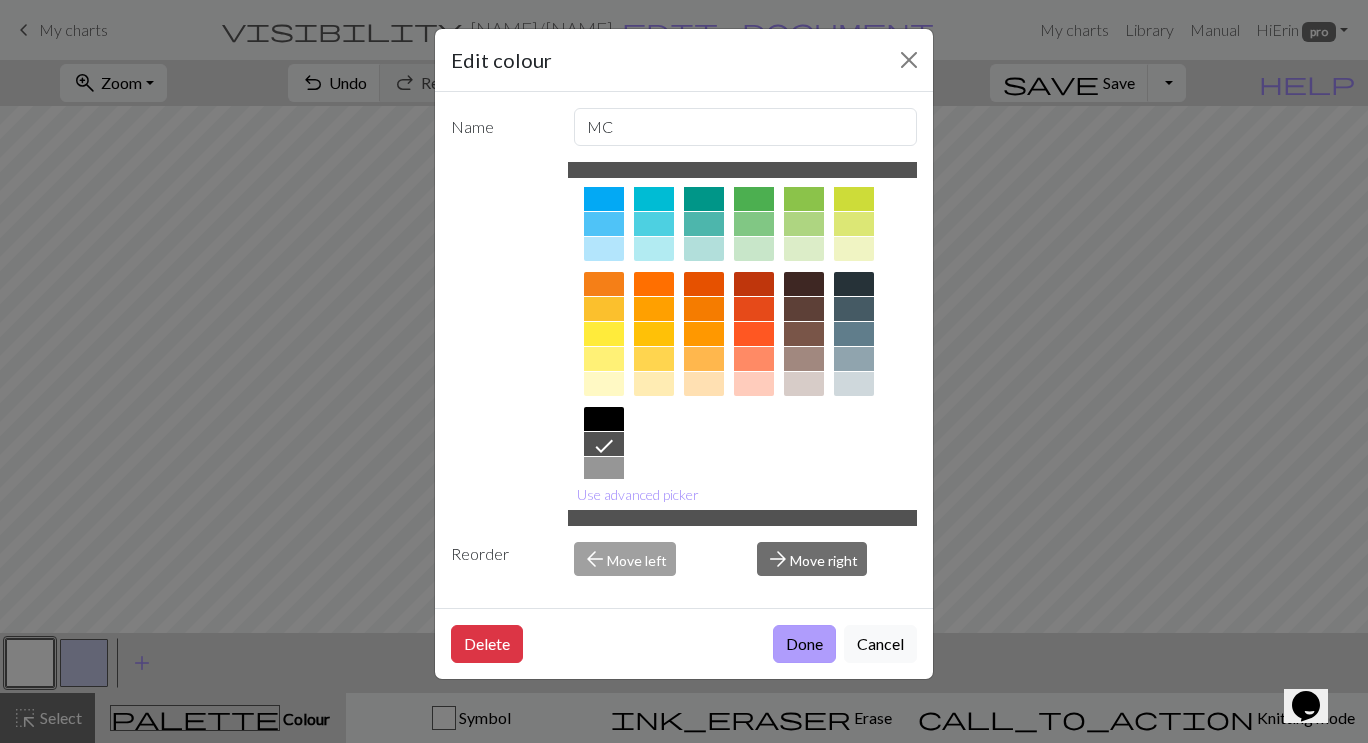 click on "Done" at bounding box center (804, 644) 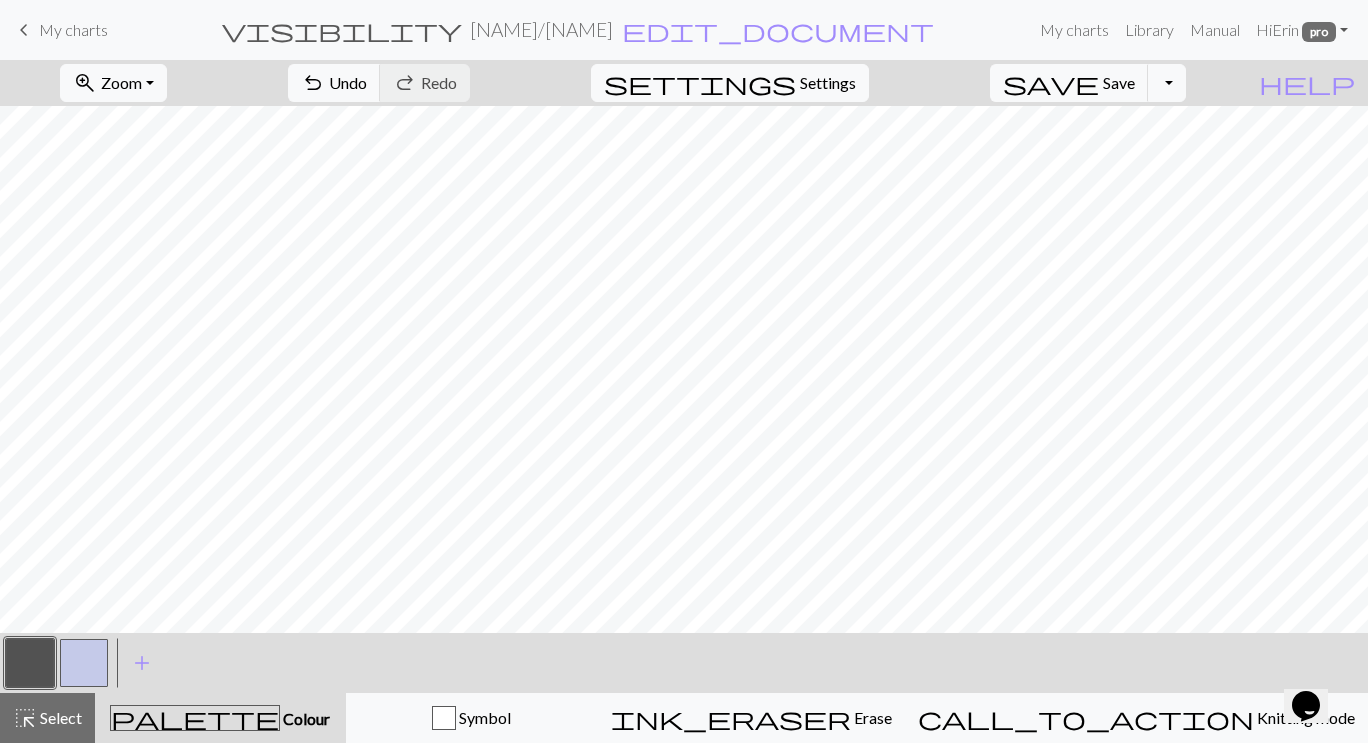 click at bounding box center (84, 663) 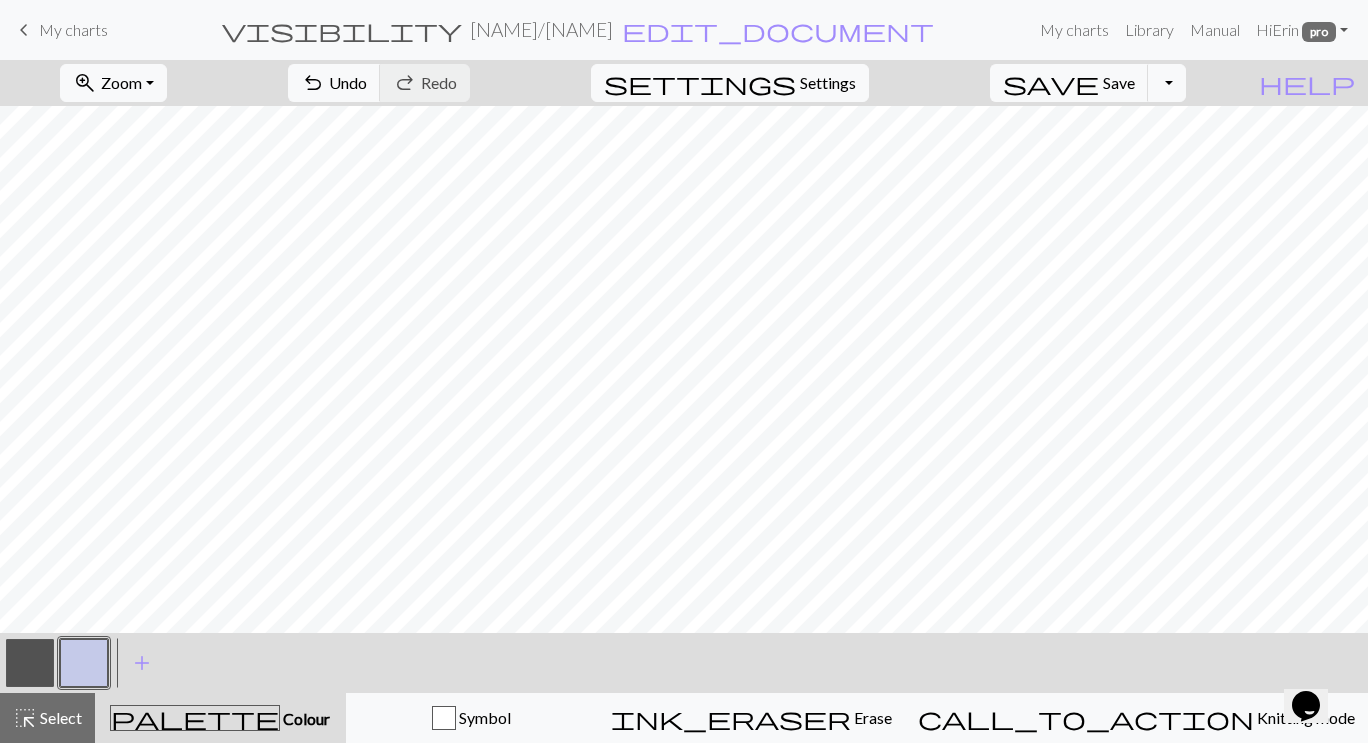 click at bounding box center [84, 663] 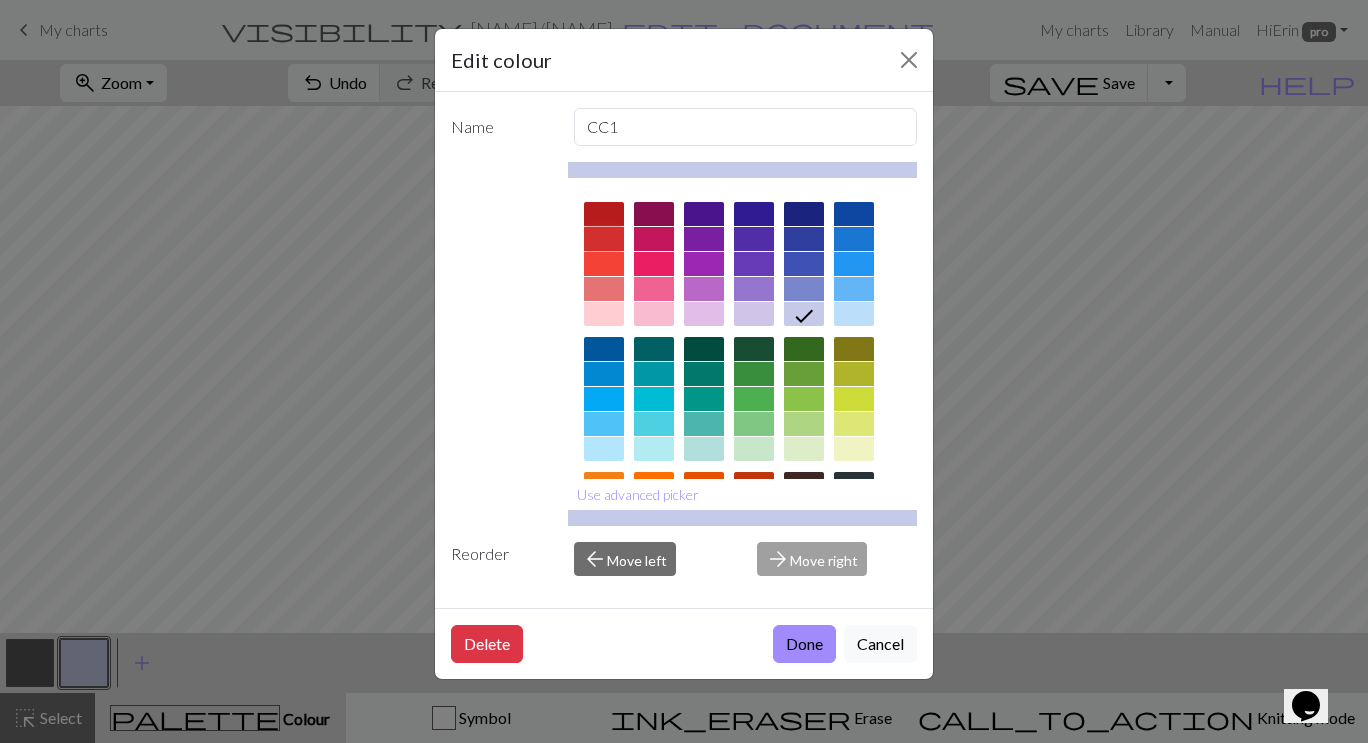 click at bounding box center (604, 239) 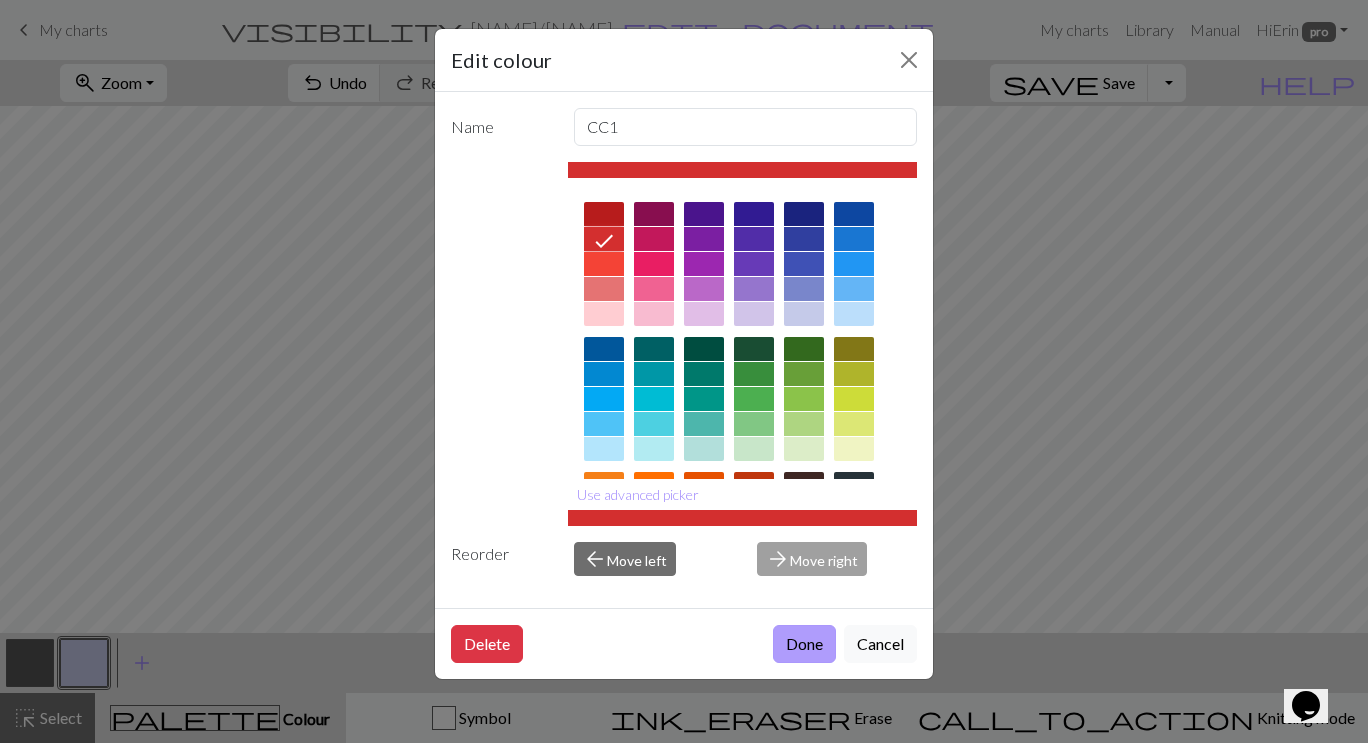 click on "Done" at bounding box center (804, 644) 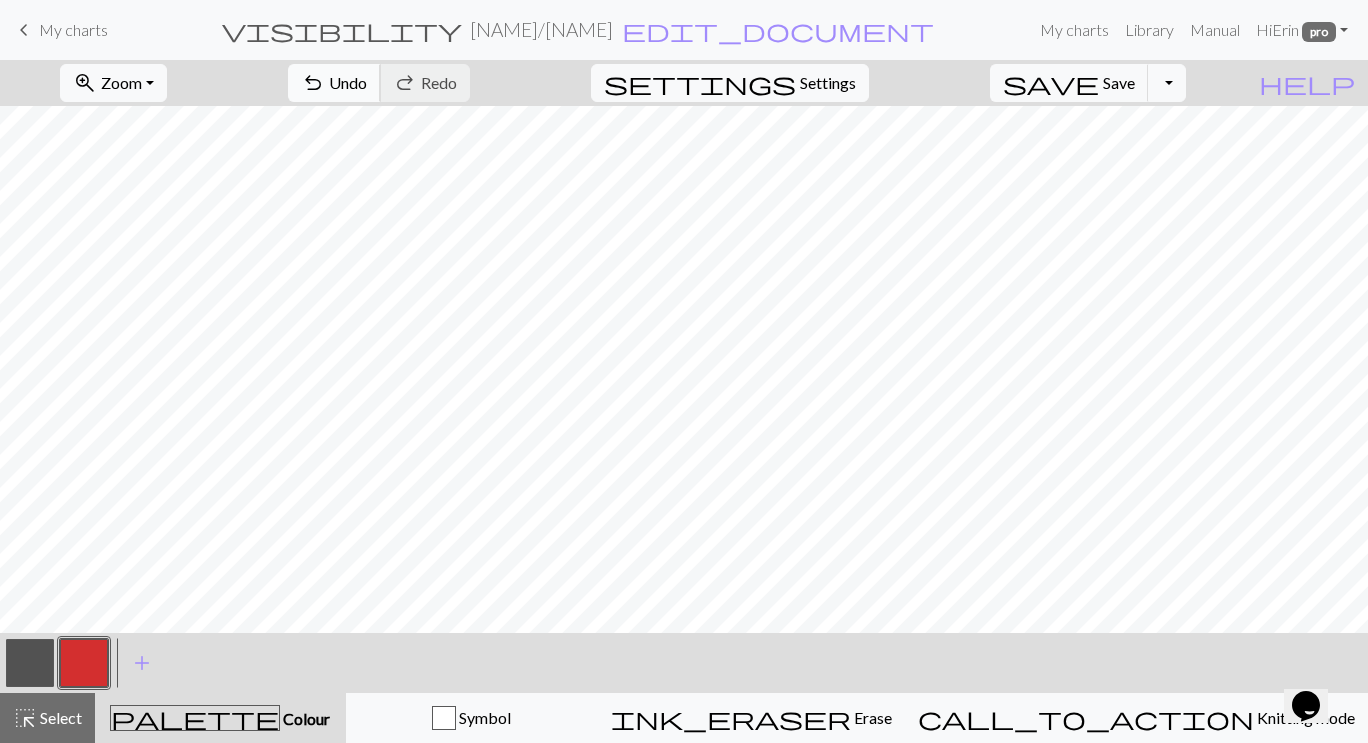 click on "undo Undo Undo" at bounding box center (334, 83) 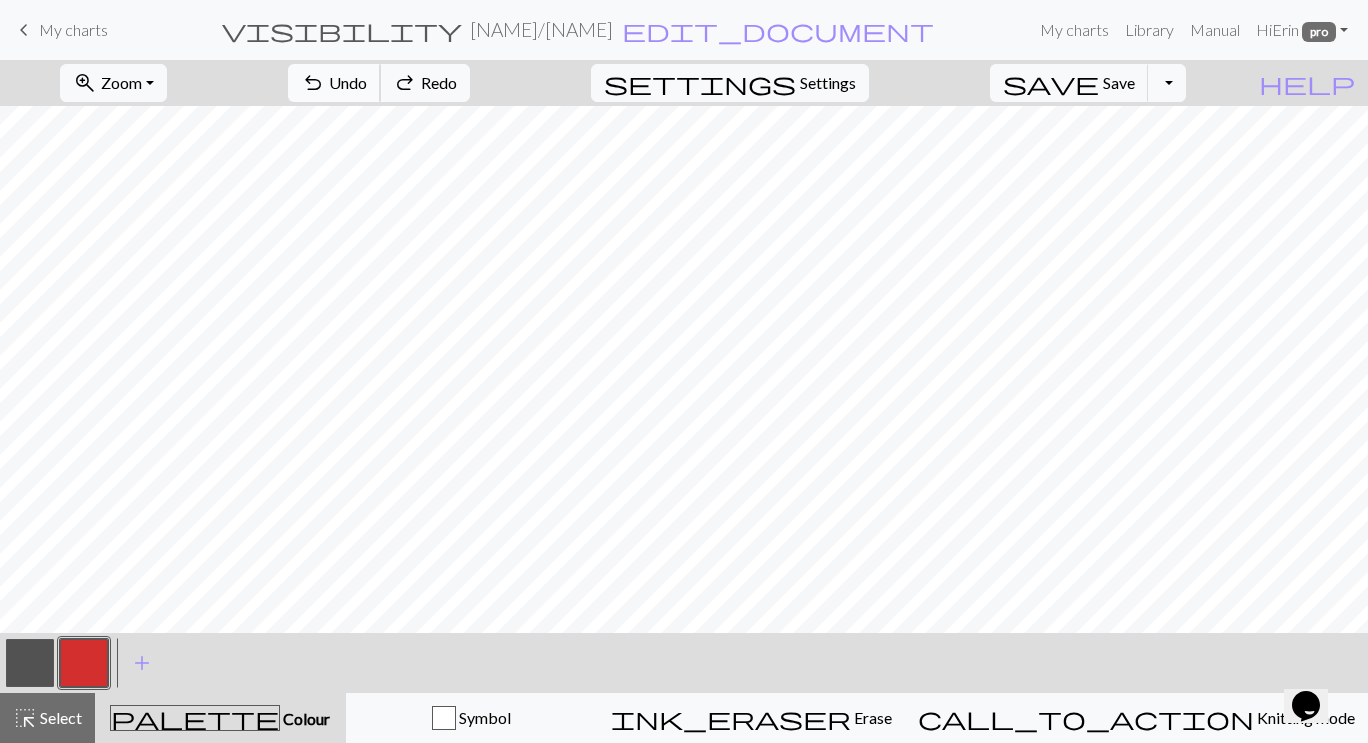 click on "undo Undo Undo" at bounding box center (334, 83) 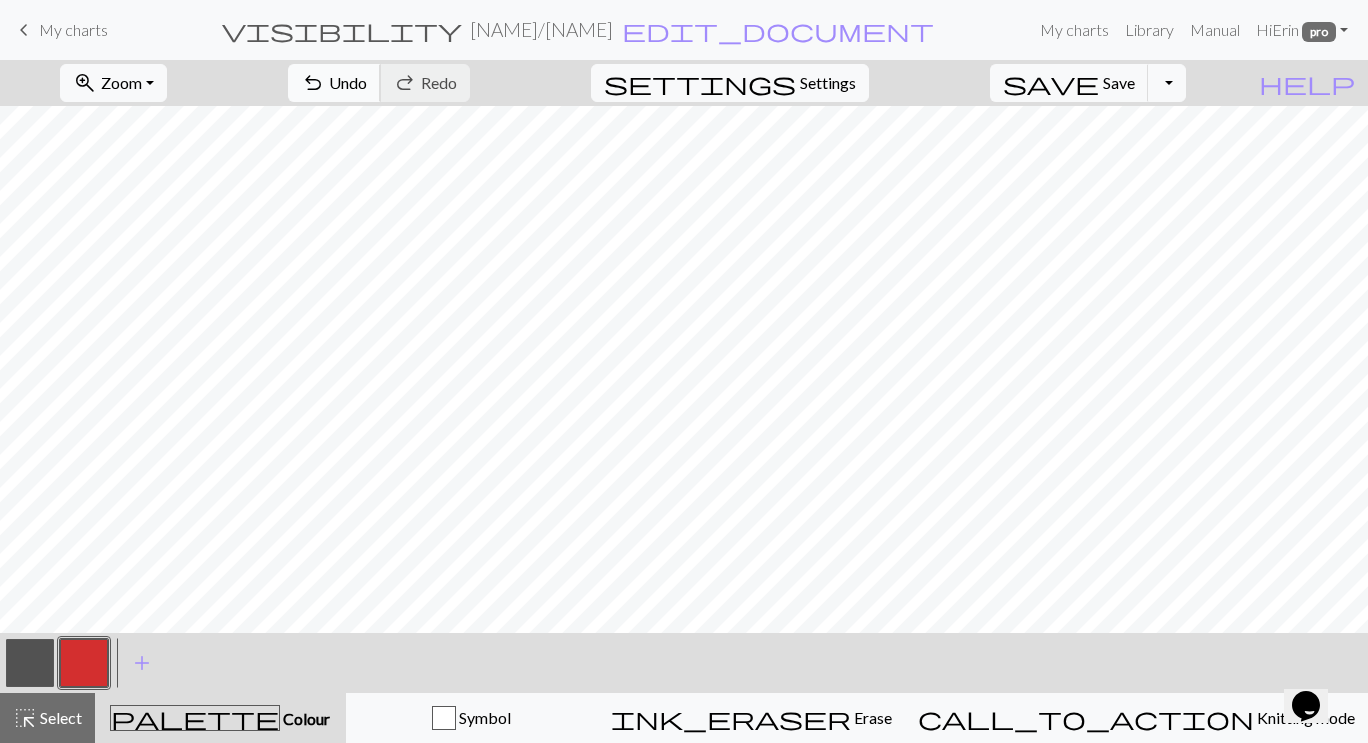 click on "undo" at bounding box center [313, 83] 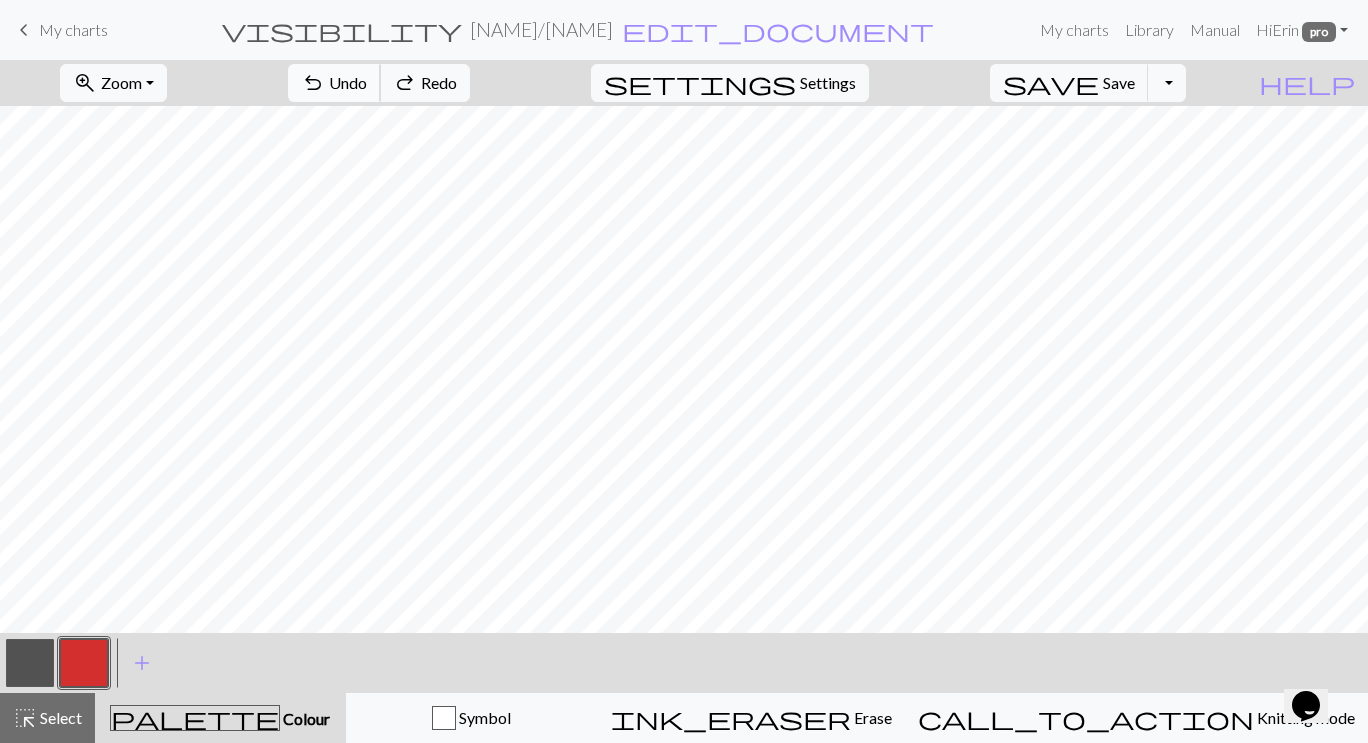 click on "undo" at bounding box center (313, 83) 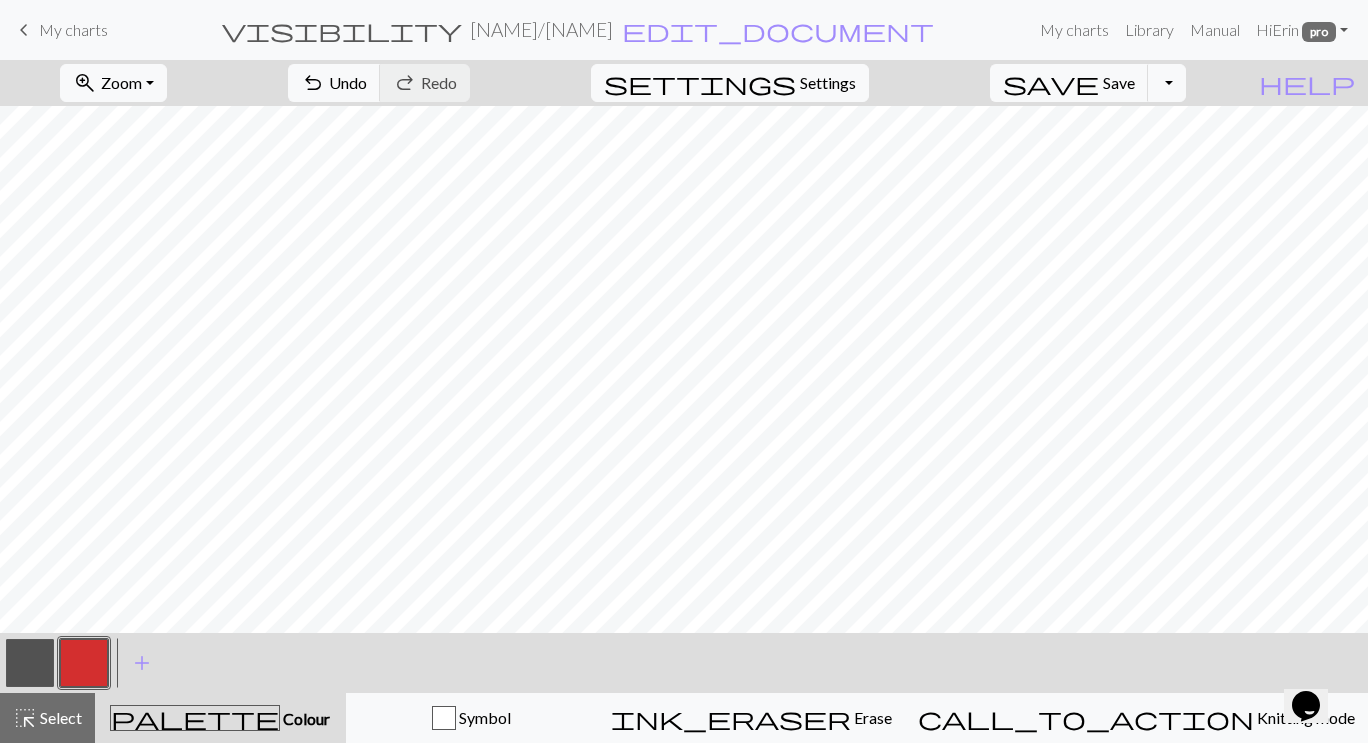 click at bounding box center [30, 663] 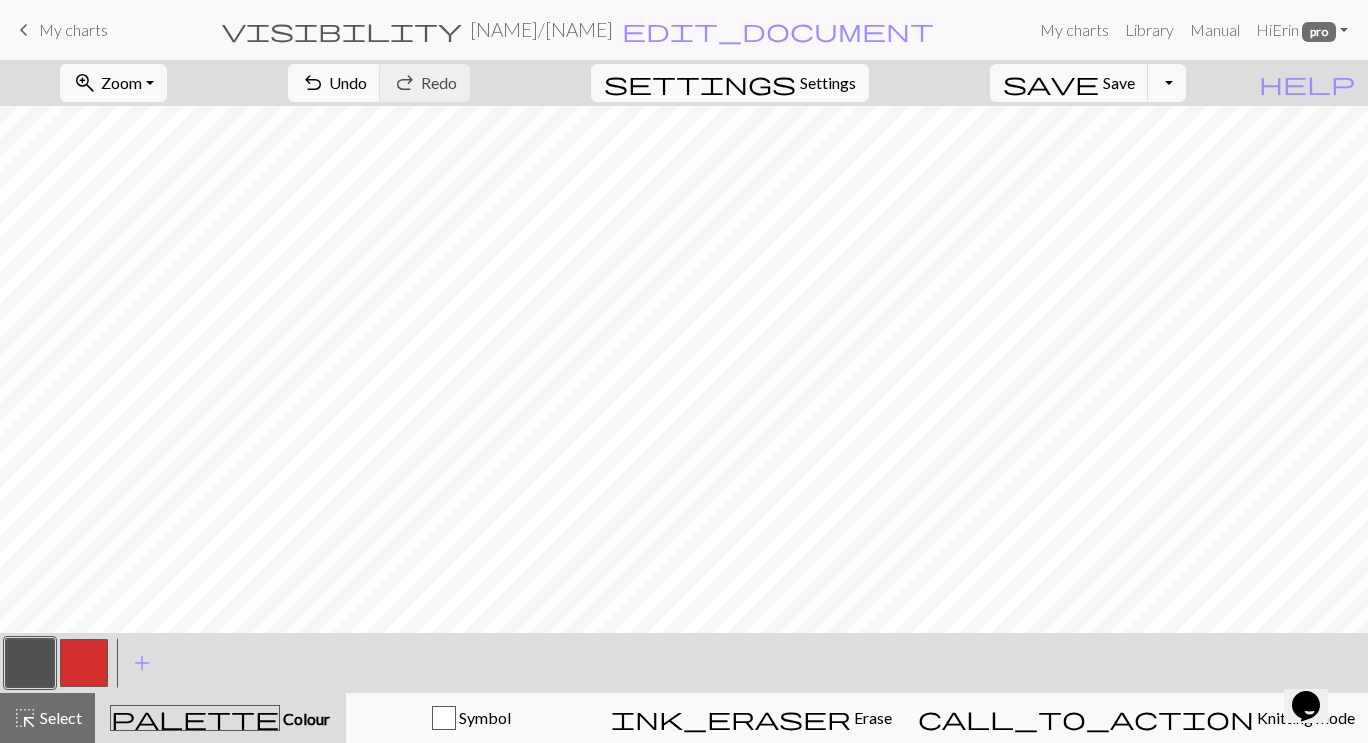 click at bounding box center (84, 663) 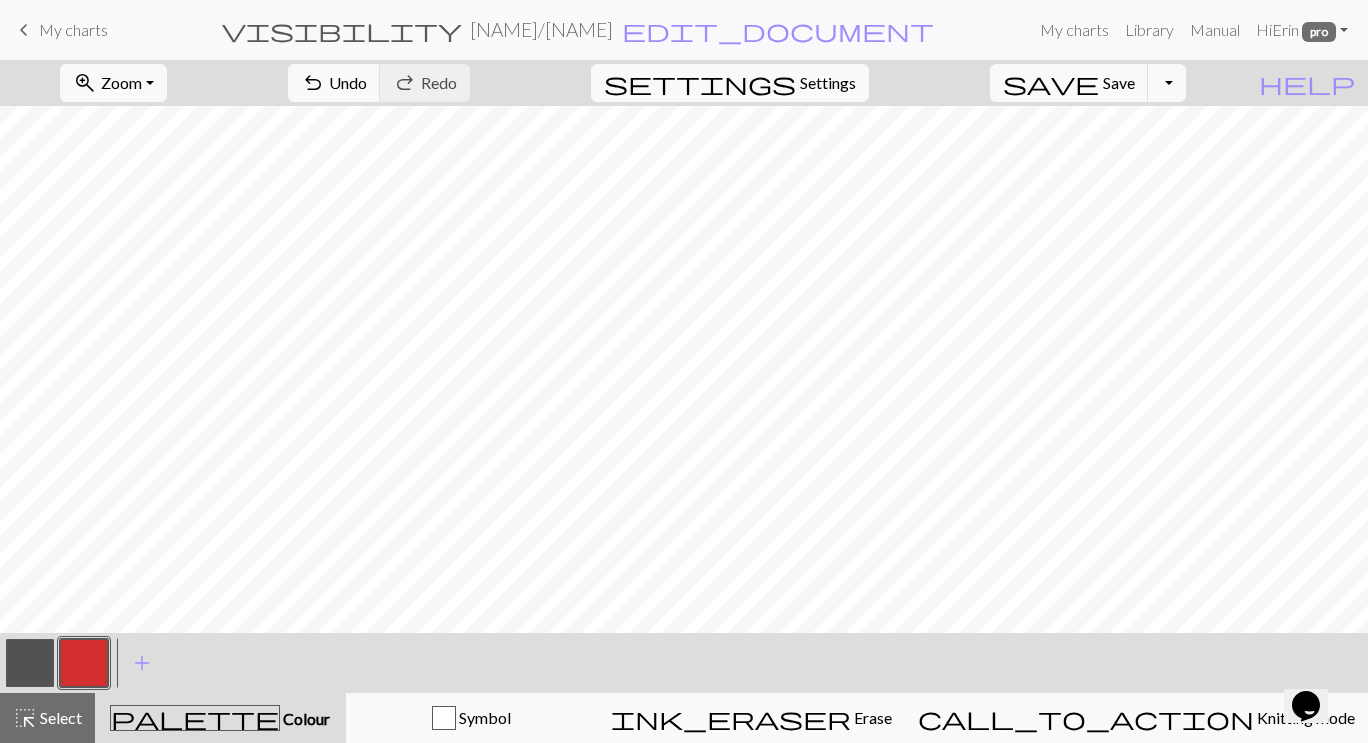 click at bounding box center (30, 663) 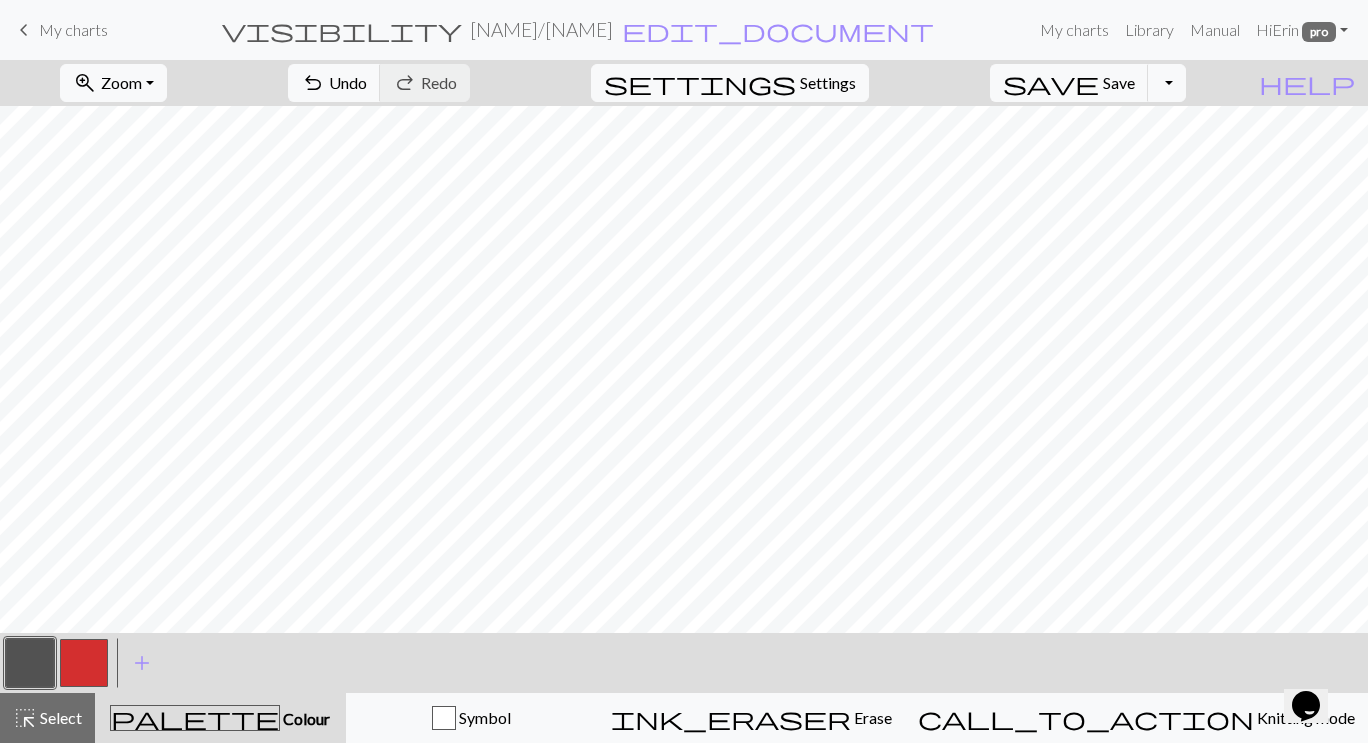 click at bounding box center (84, 663) 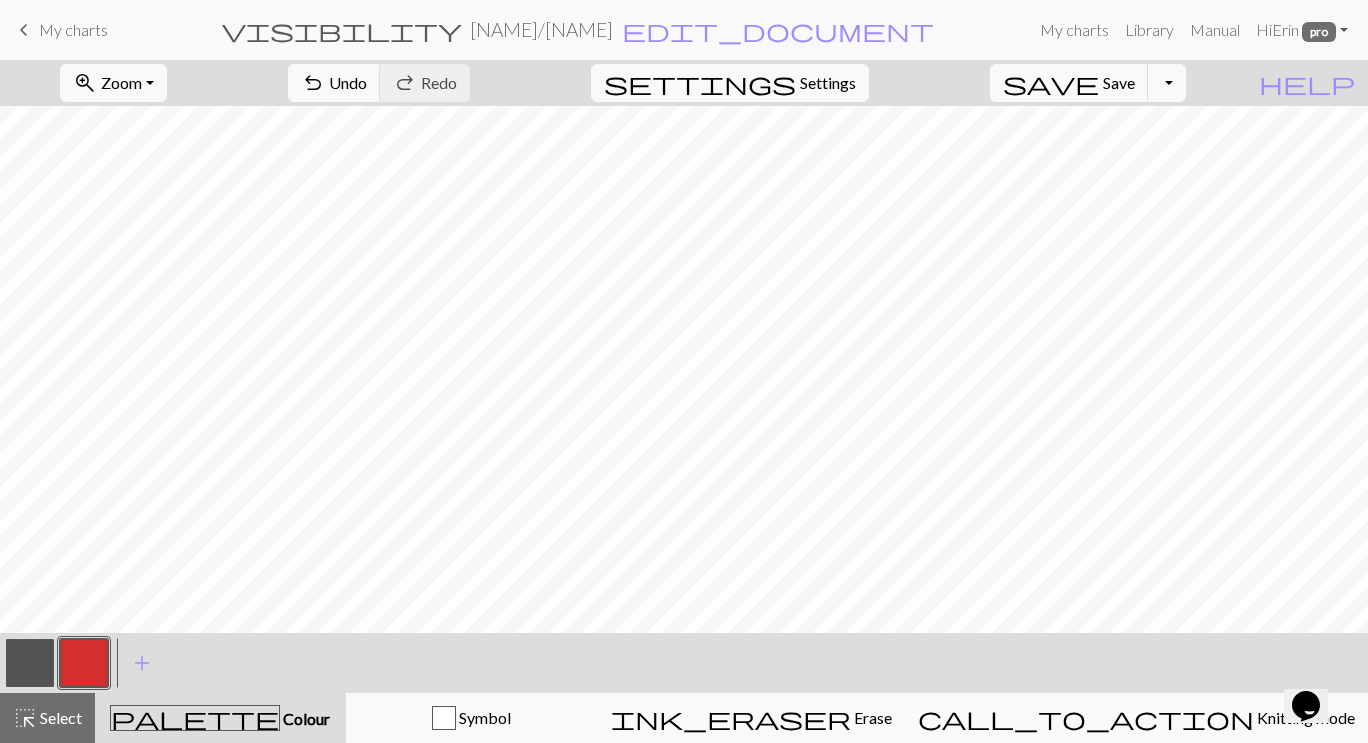 click on "undo Undo Undo redo Redo Redo" at bounding box center (379, 83) 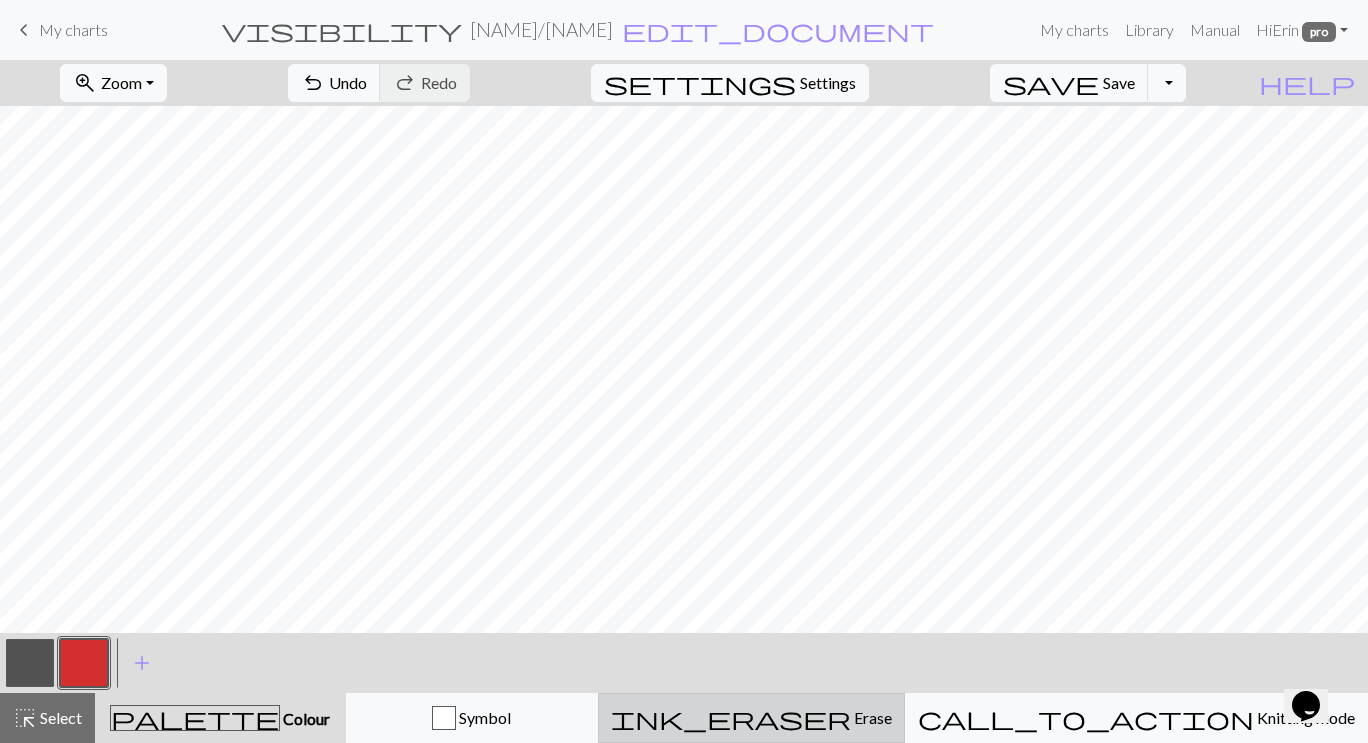click on "Erase" at bounding box center (871, 717) 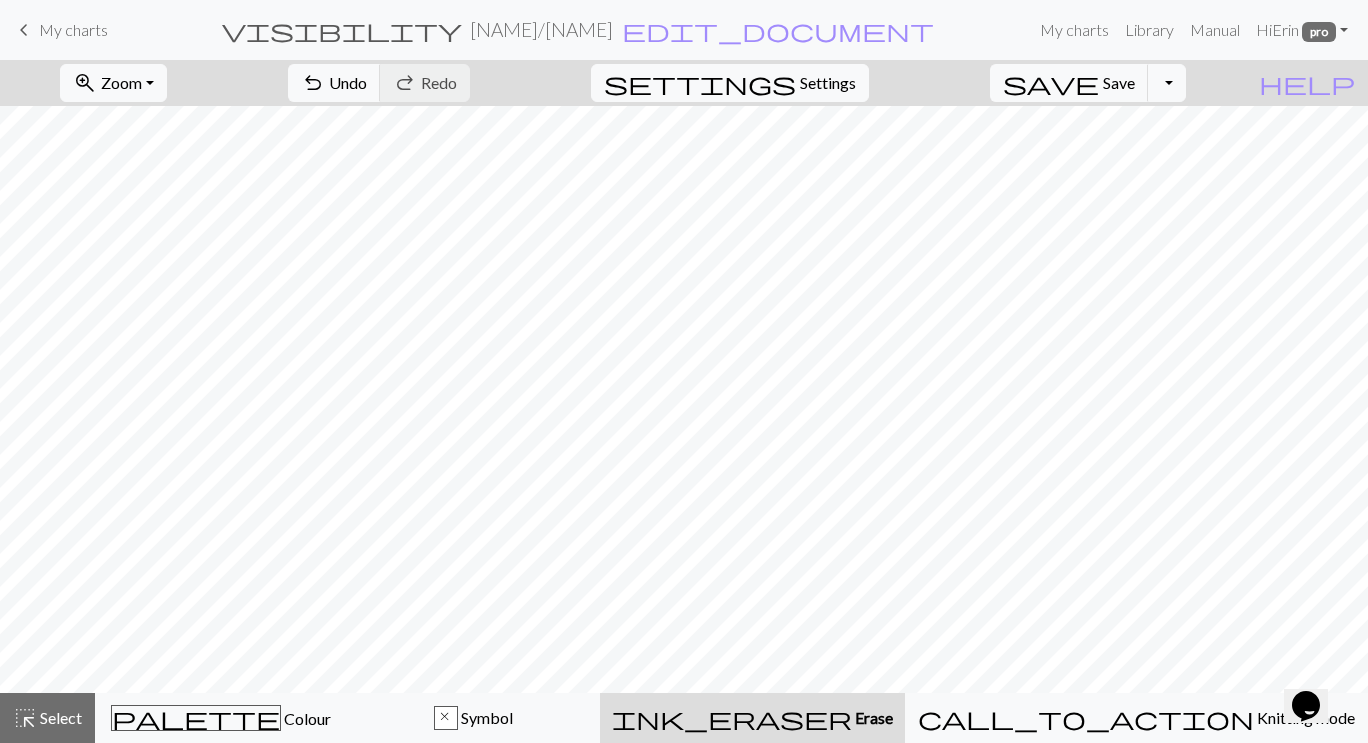 click on "Erase" at bounding box center [872, 717] 